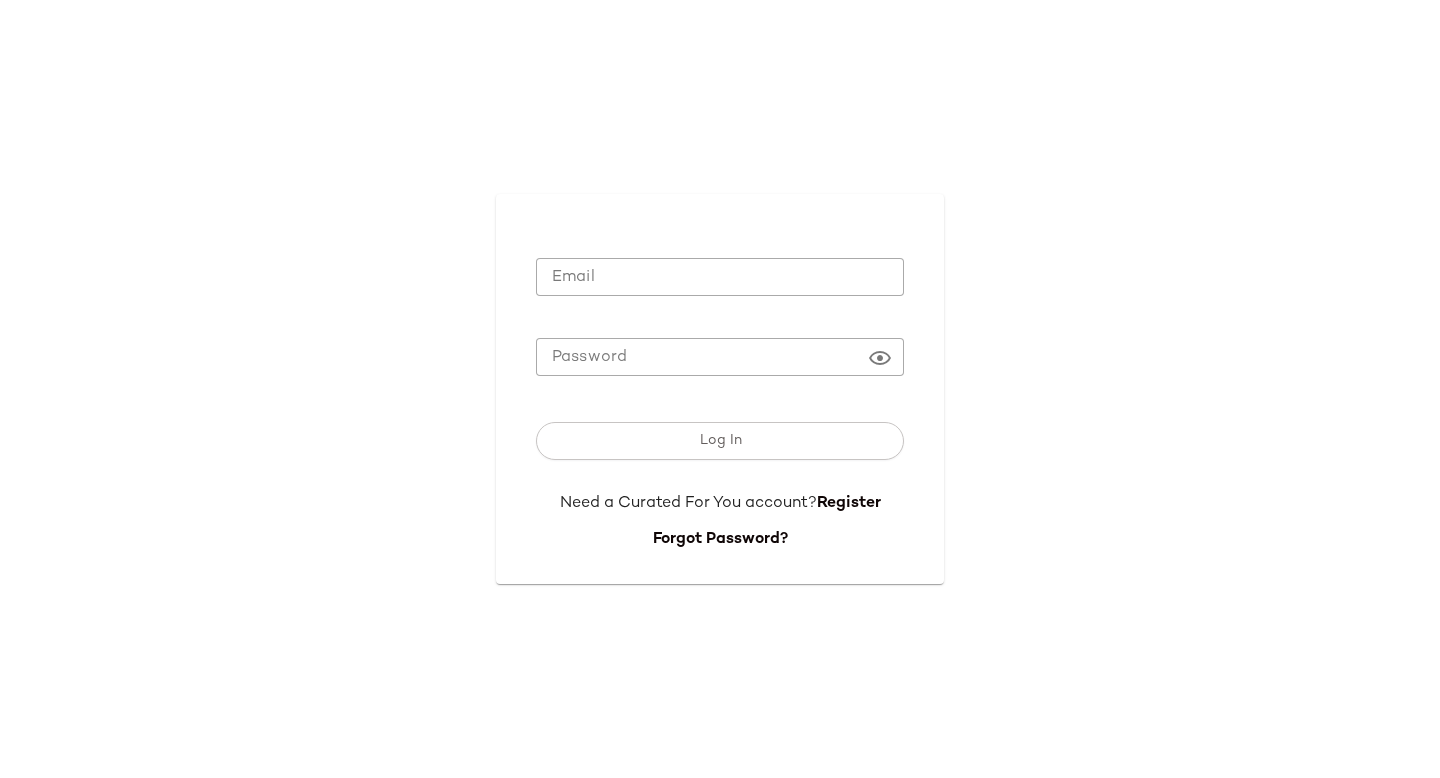scroll, scrollTop: 0, scrollLeft: 0, axis: both 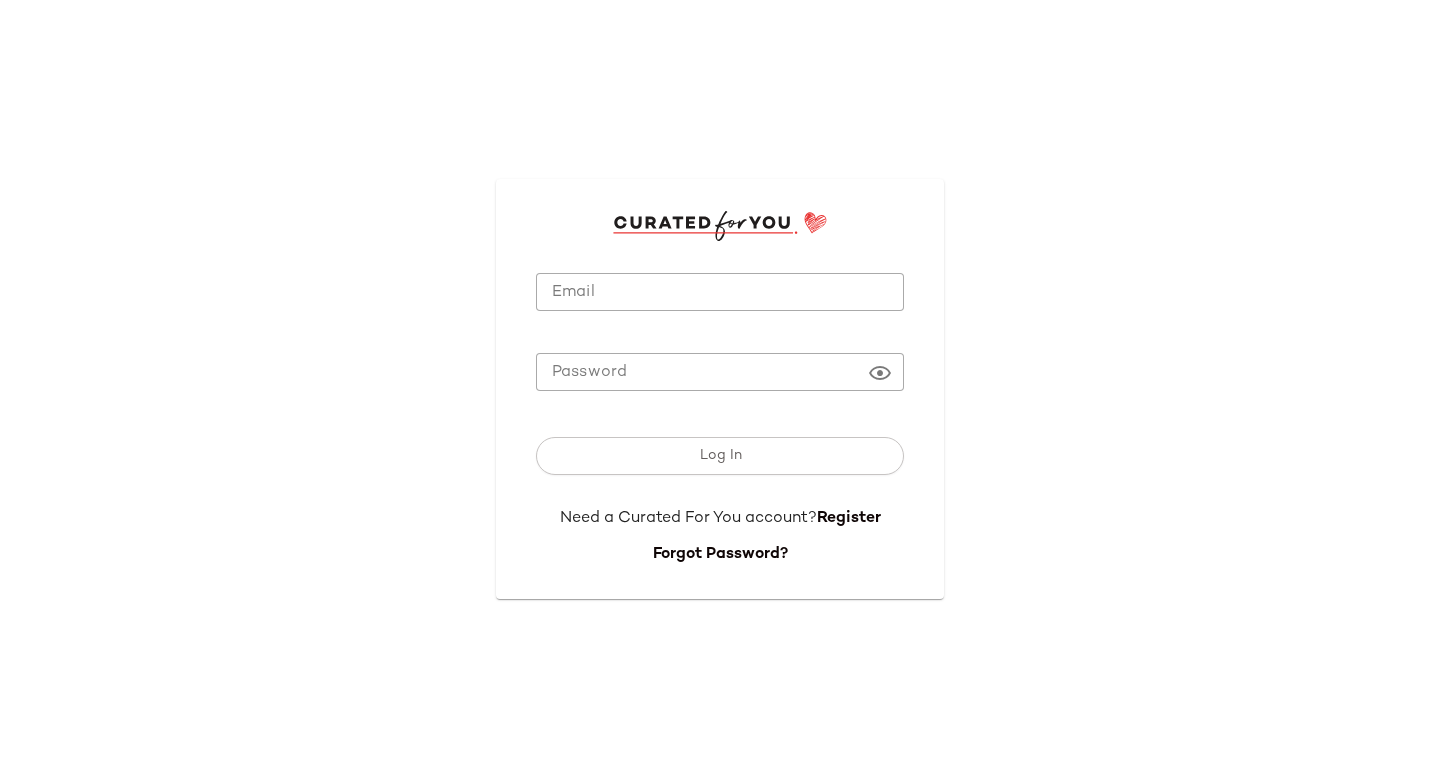 type on "**********" 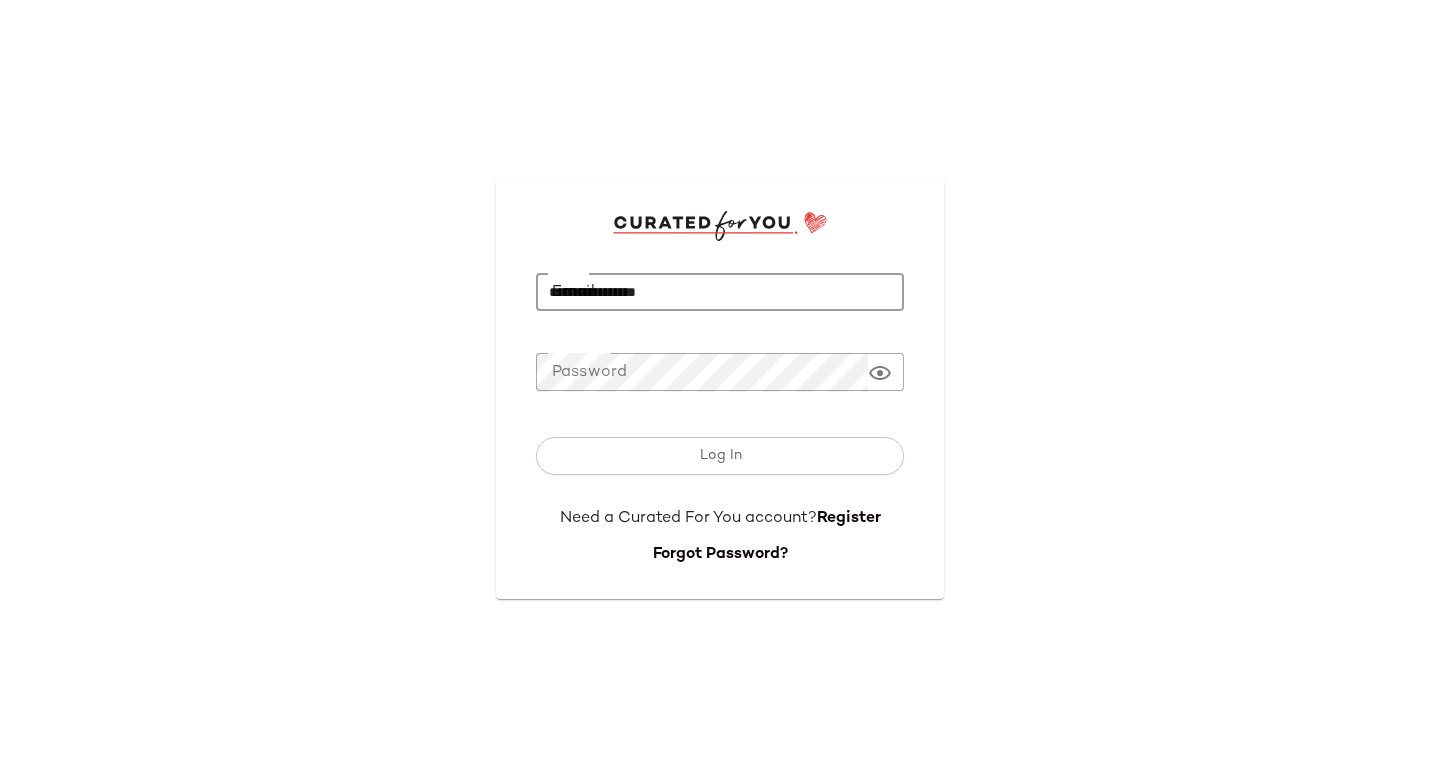 click on "**********" 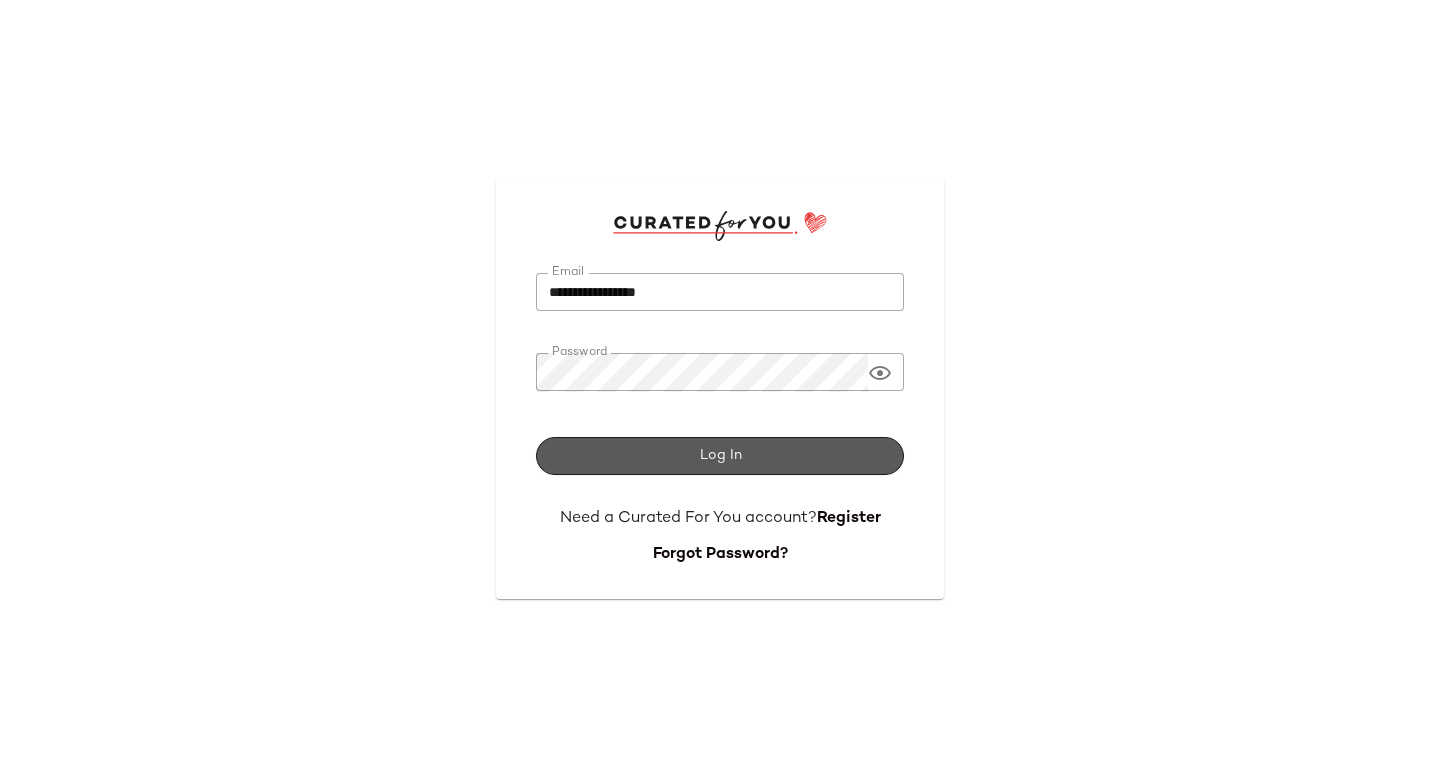 click on "Log In" at bounding box center [720, 456] 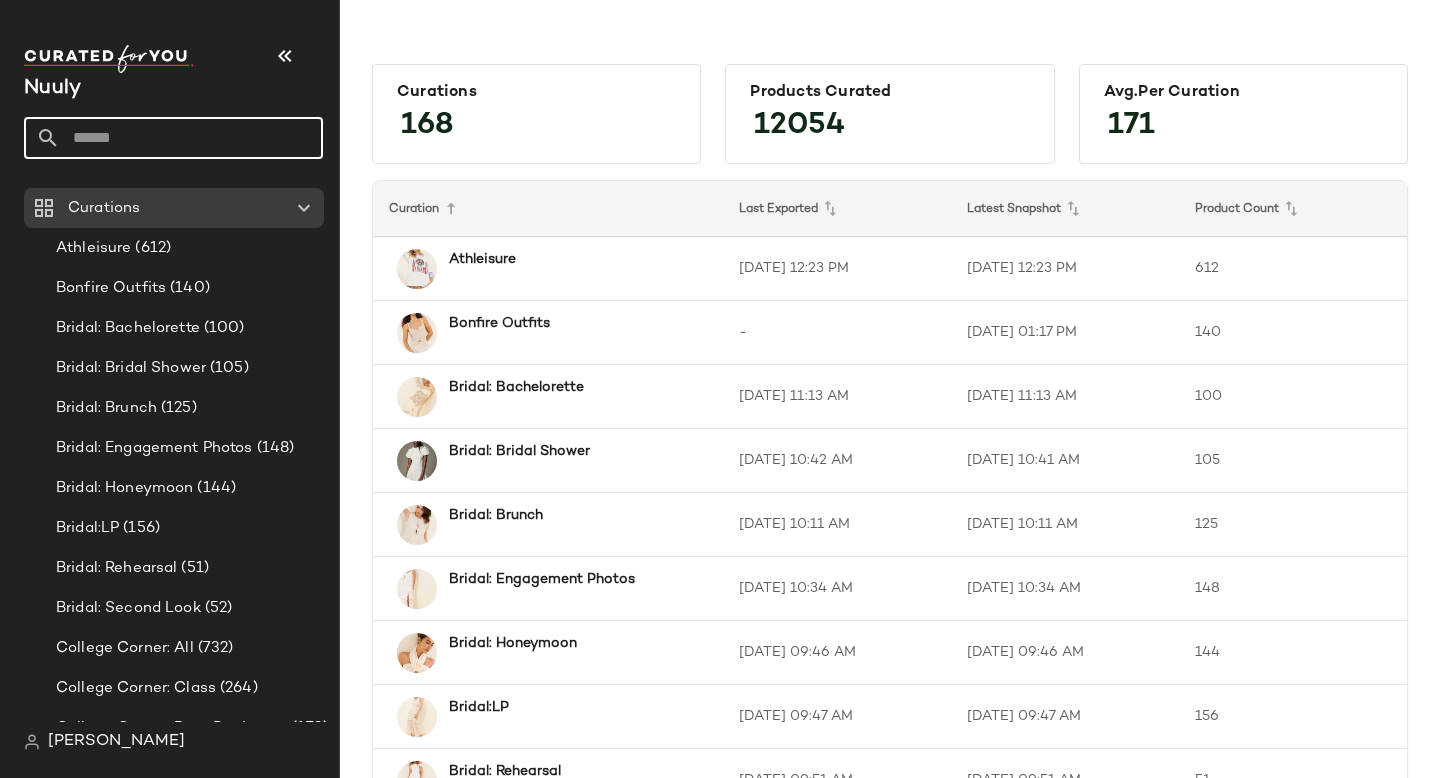 click 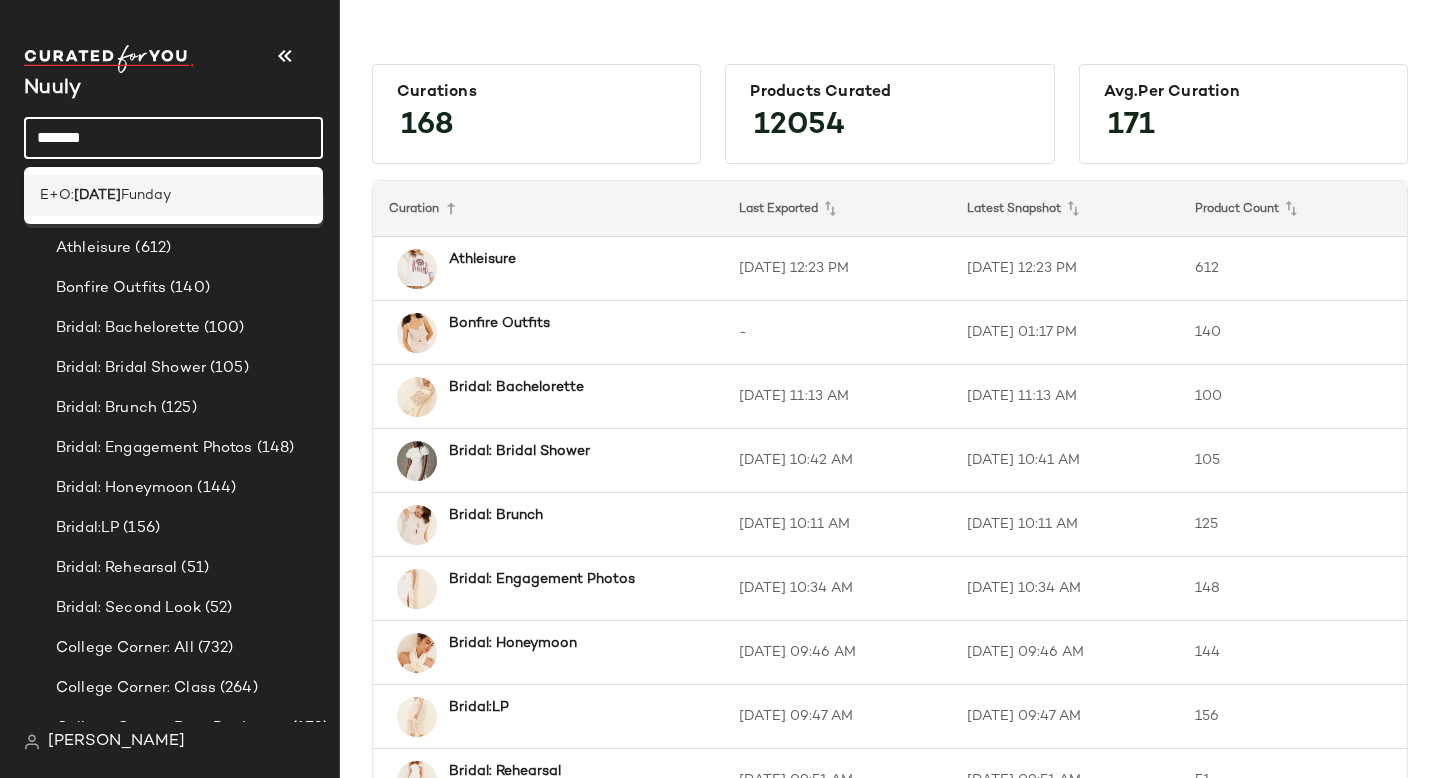 click on "Funday" at bounding box center (146, 195) 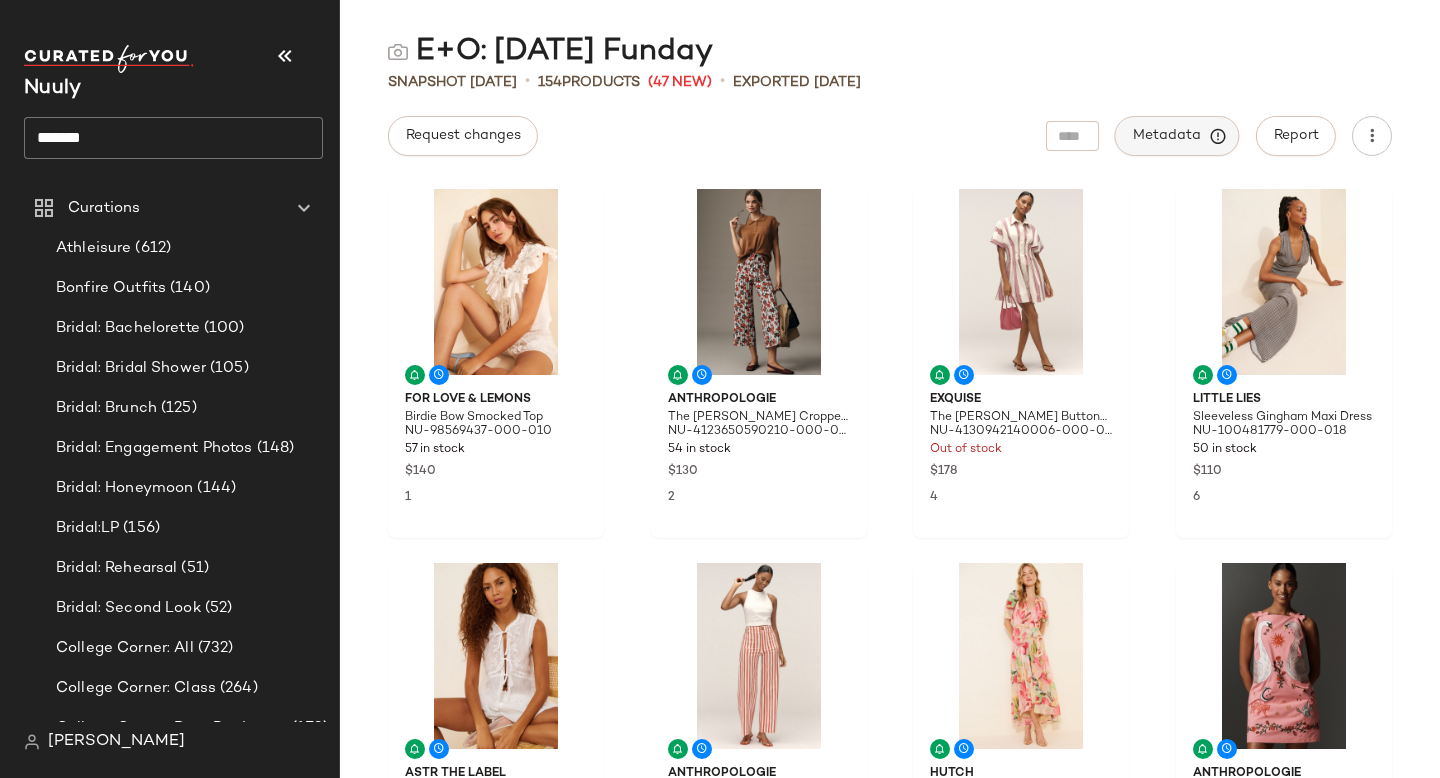 click on "Metadata" 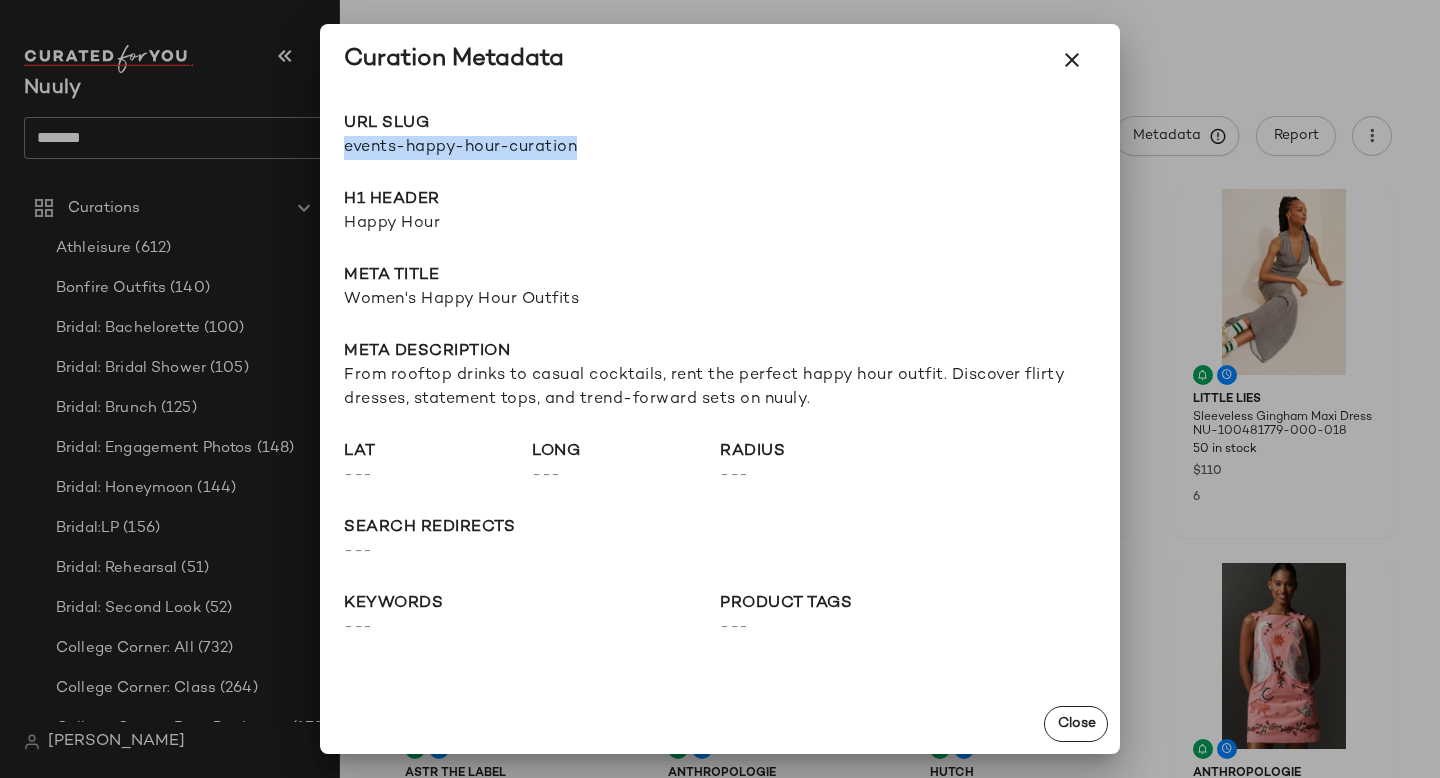 drag, startPoint x: 345, startPoint y: 150, endPoint x: 689, endPoint y: 157, distance: 344.07123 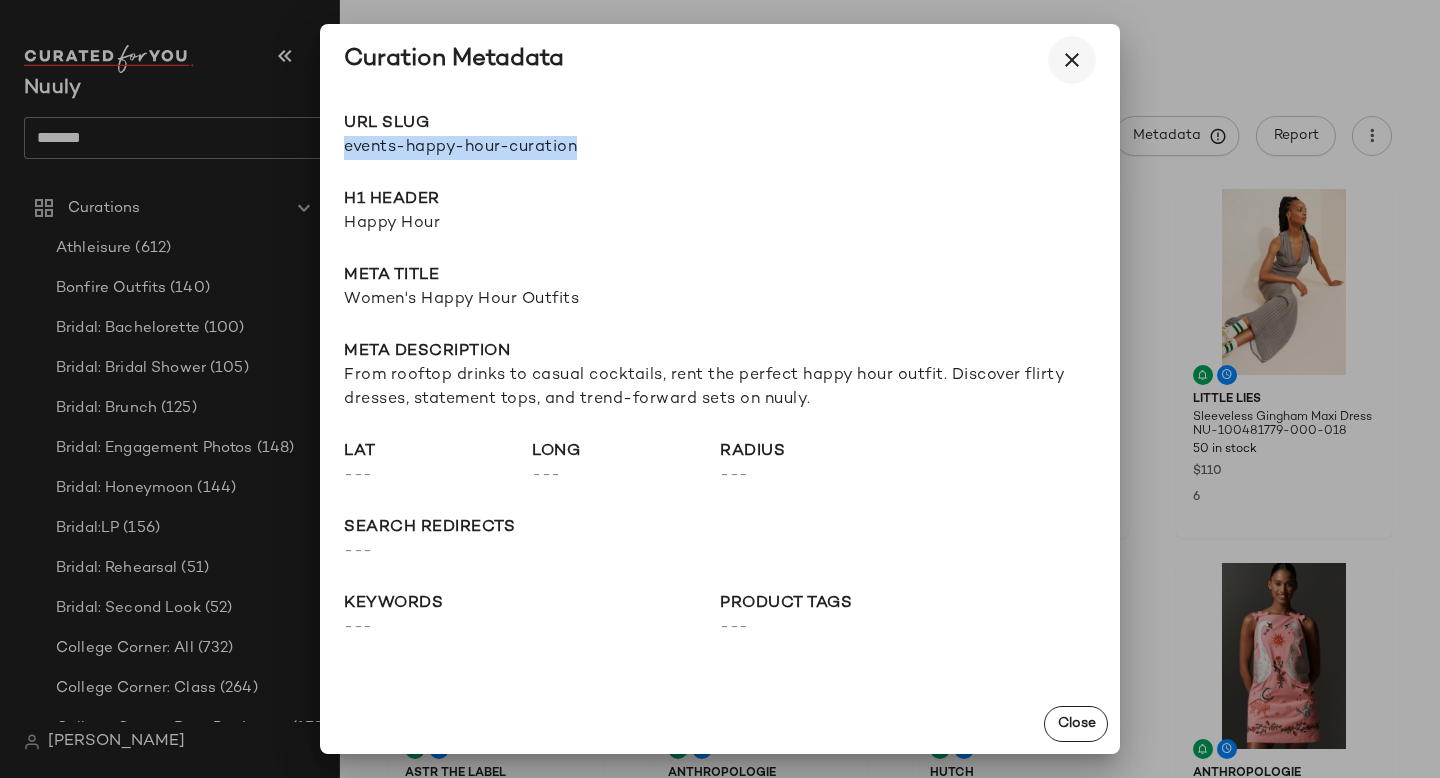 click at bounding box center [1072, 60] 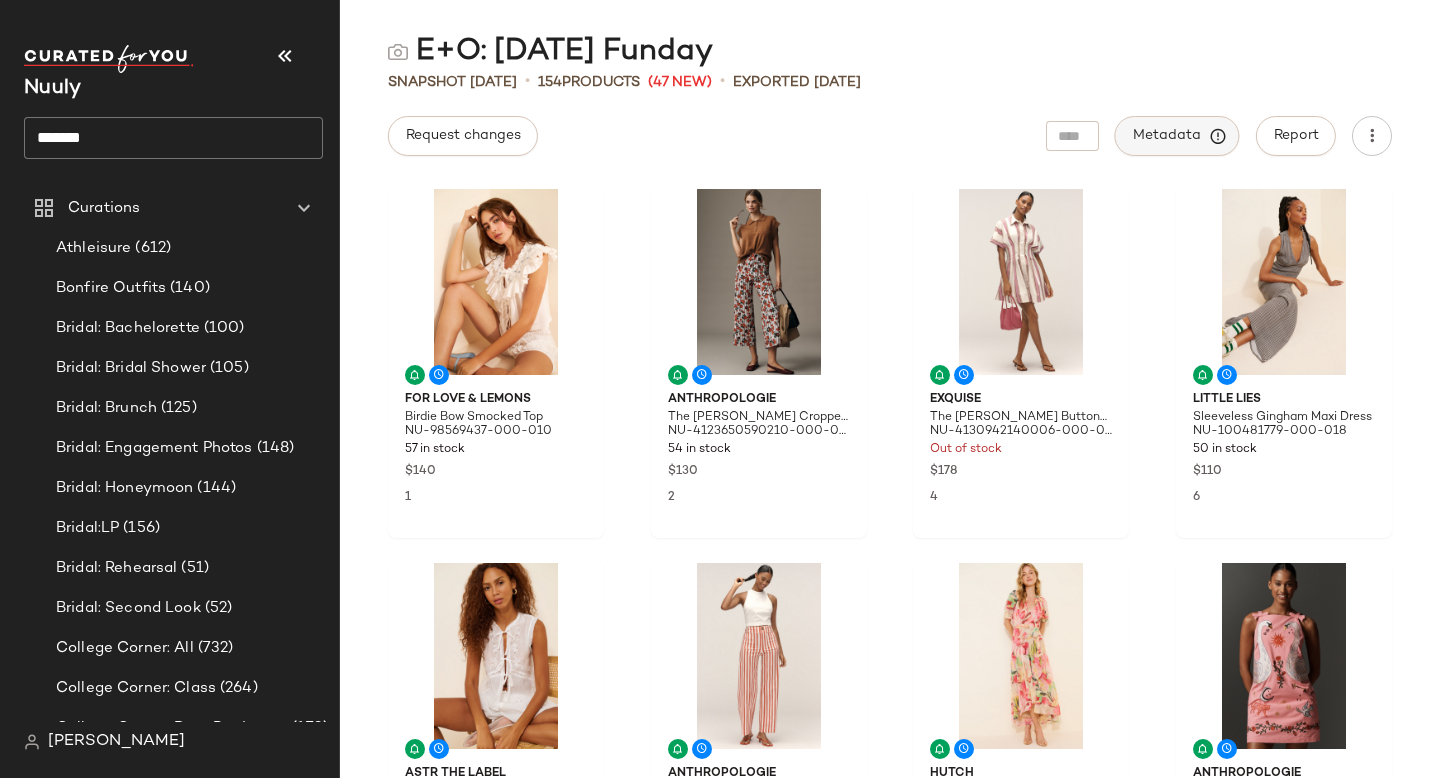 click on "Metadata" 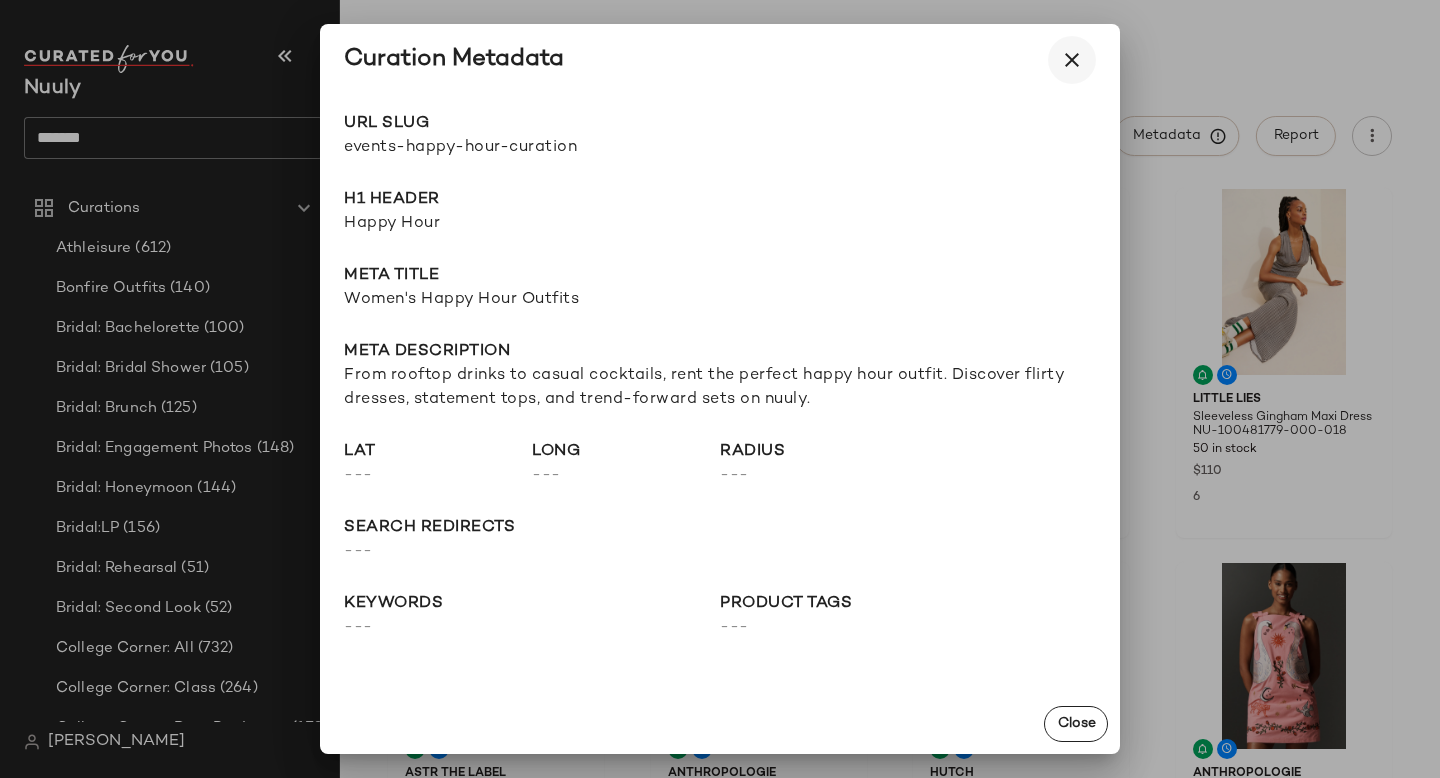 click at bounding box center [1072, 60] 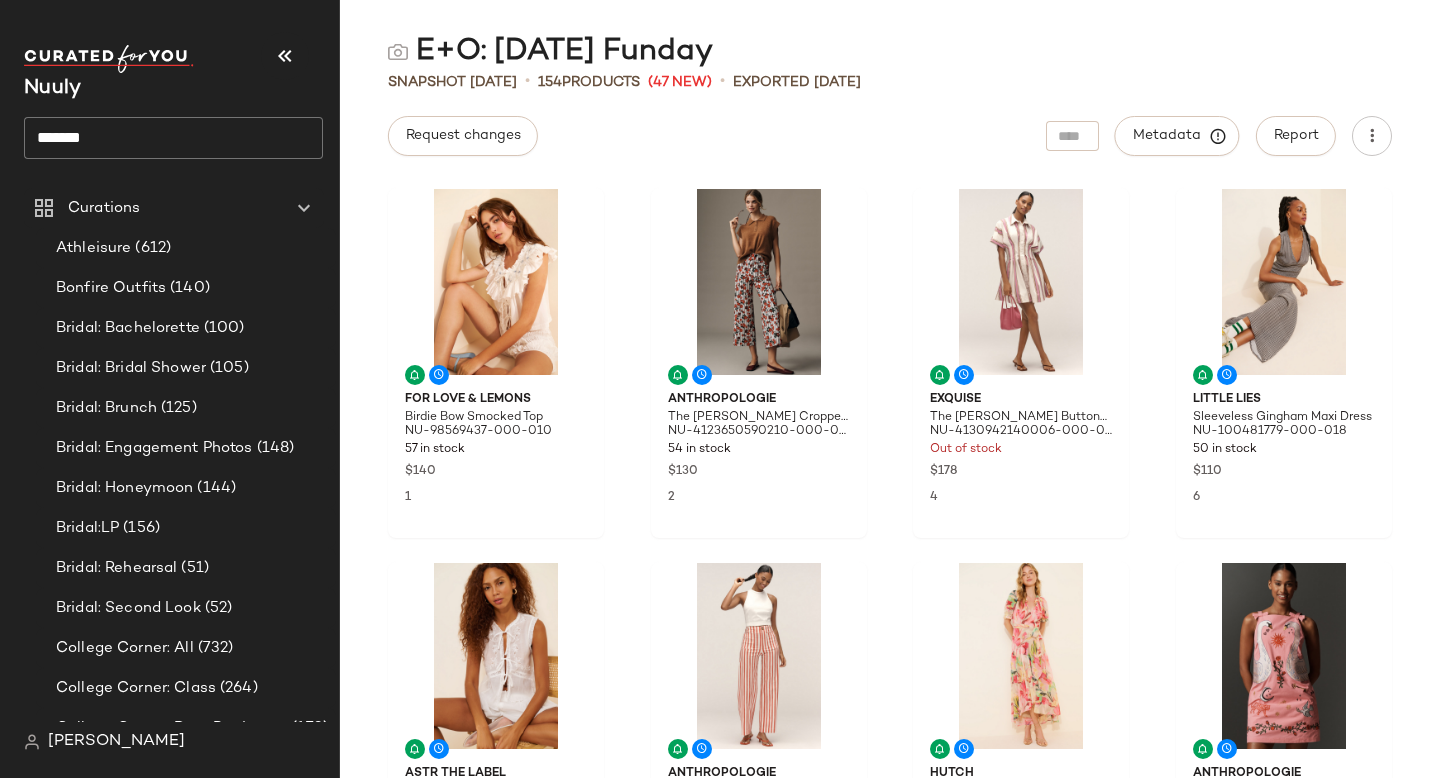 click on "******" 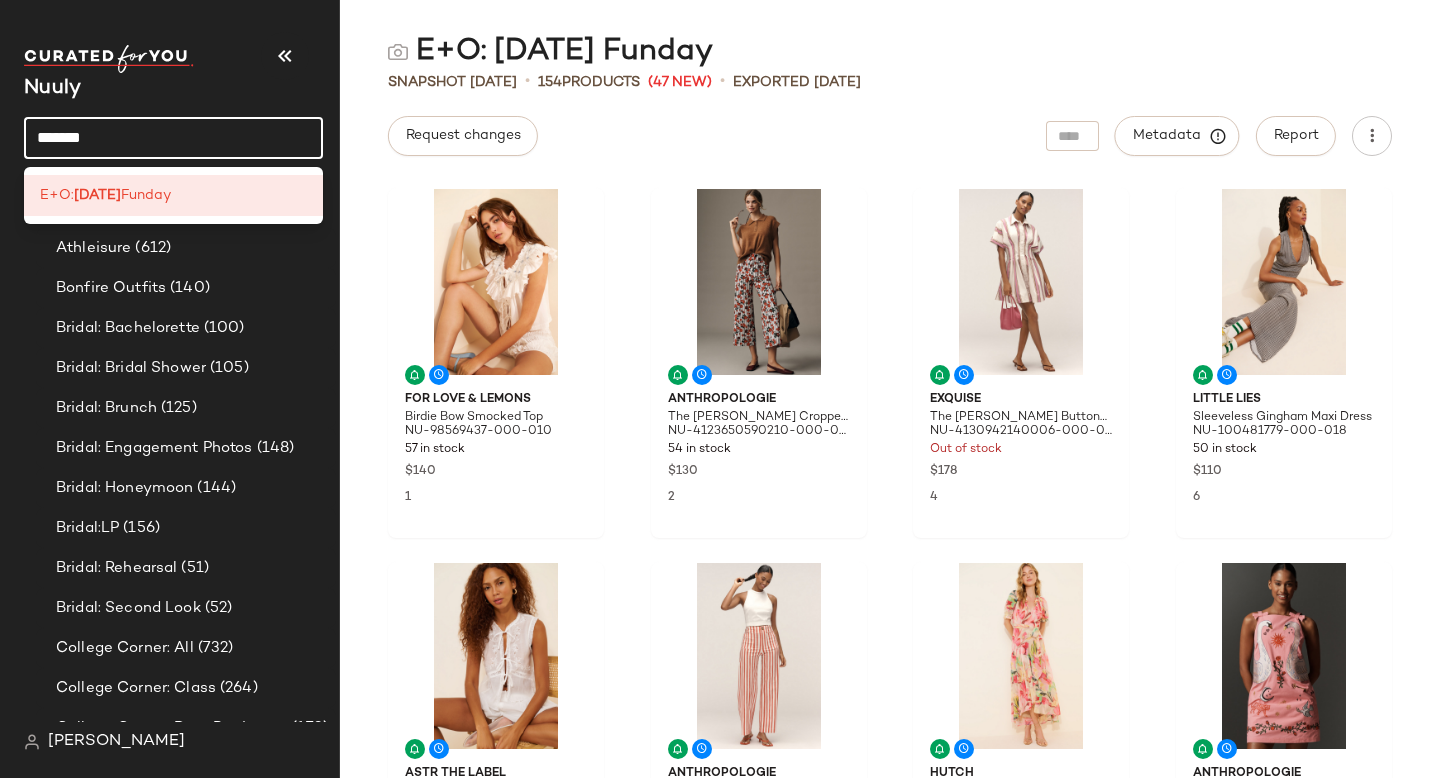 click on "******" 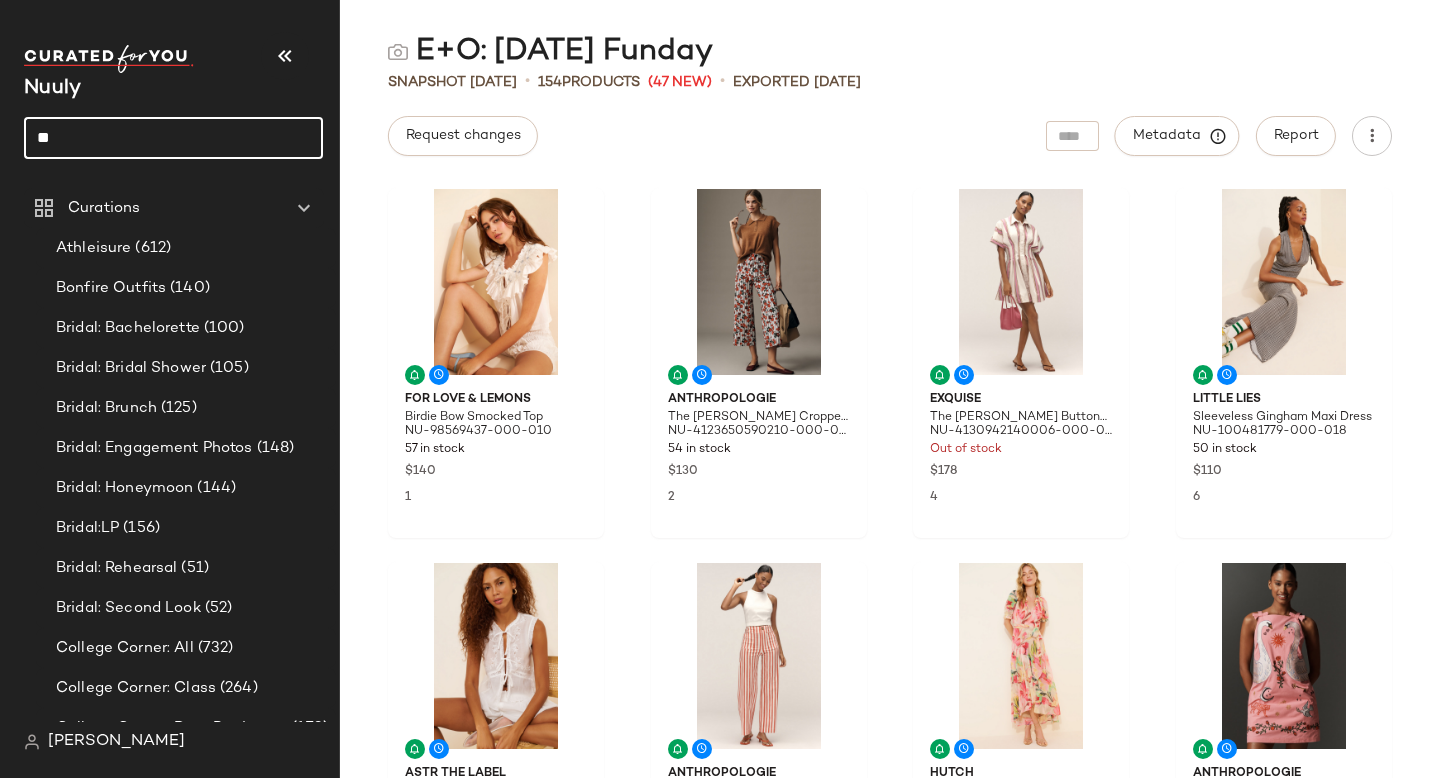 type on "*" 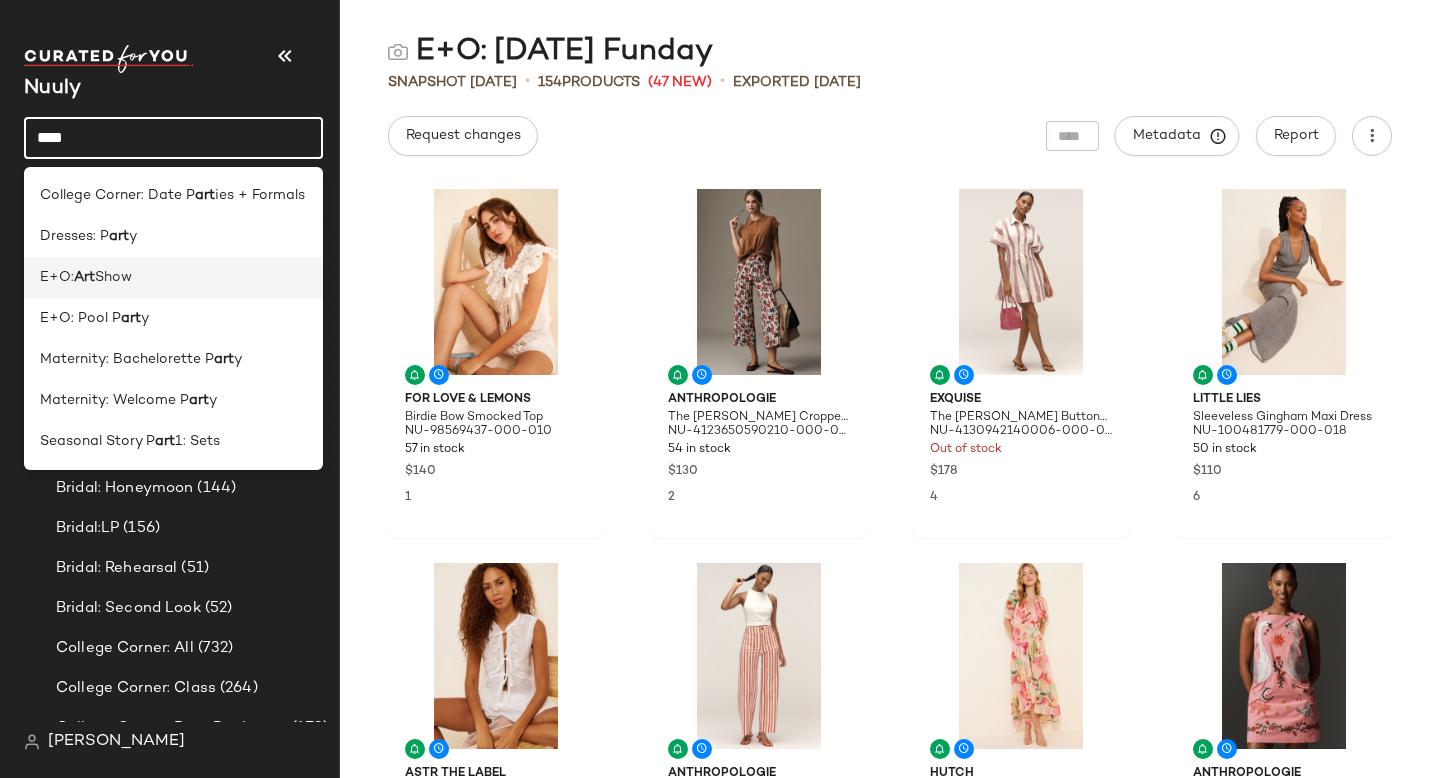 click on "Show" at bounding box center (113, 277) 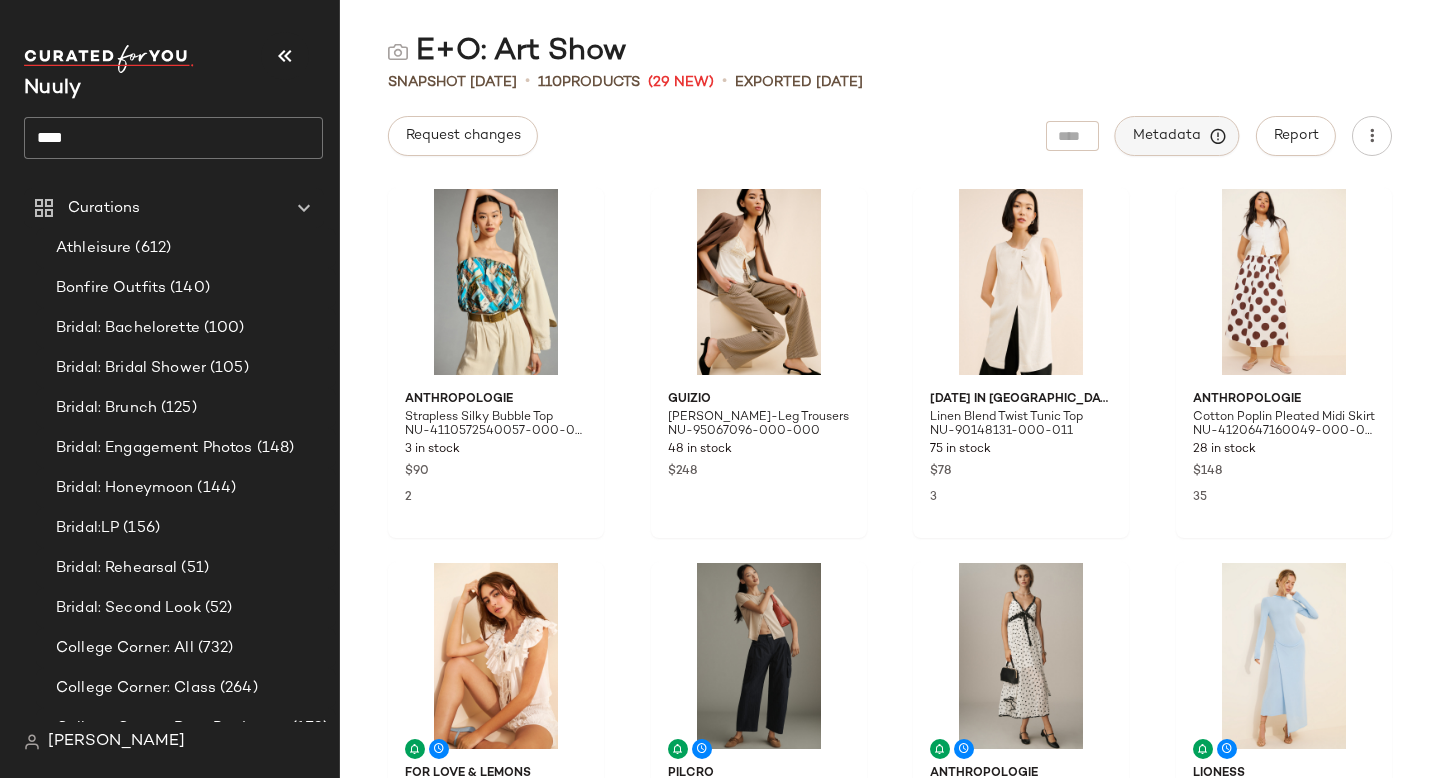 click on "Metadata" 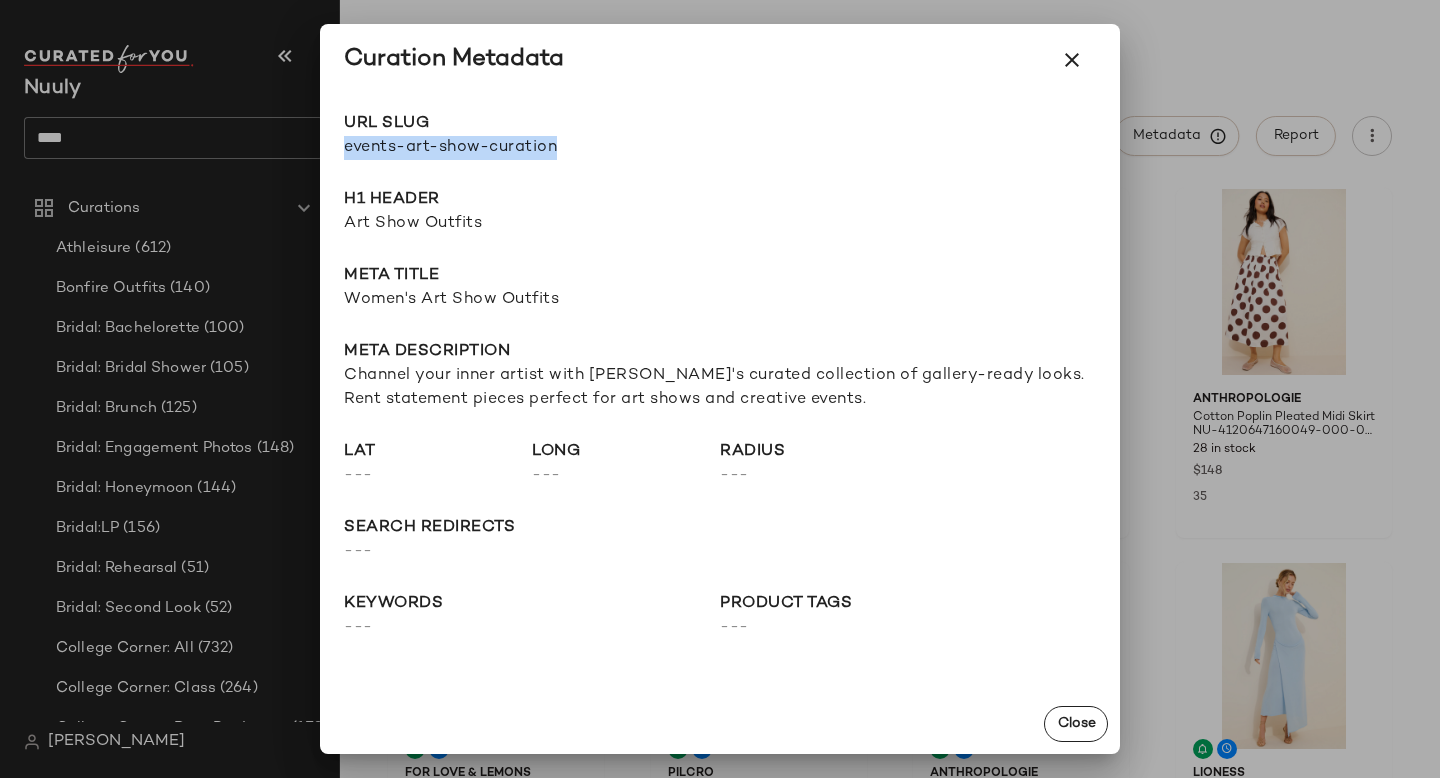 drag, startPoint x: 345, startPoint y: 146, endPoint x: 592, endPoint y: 146, distance: 247 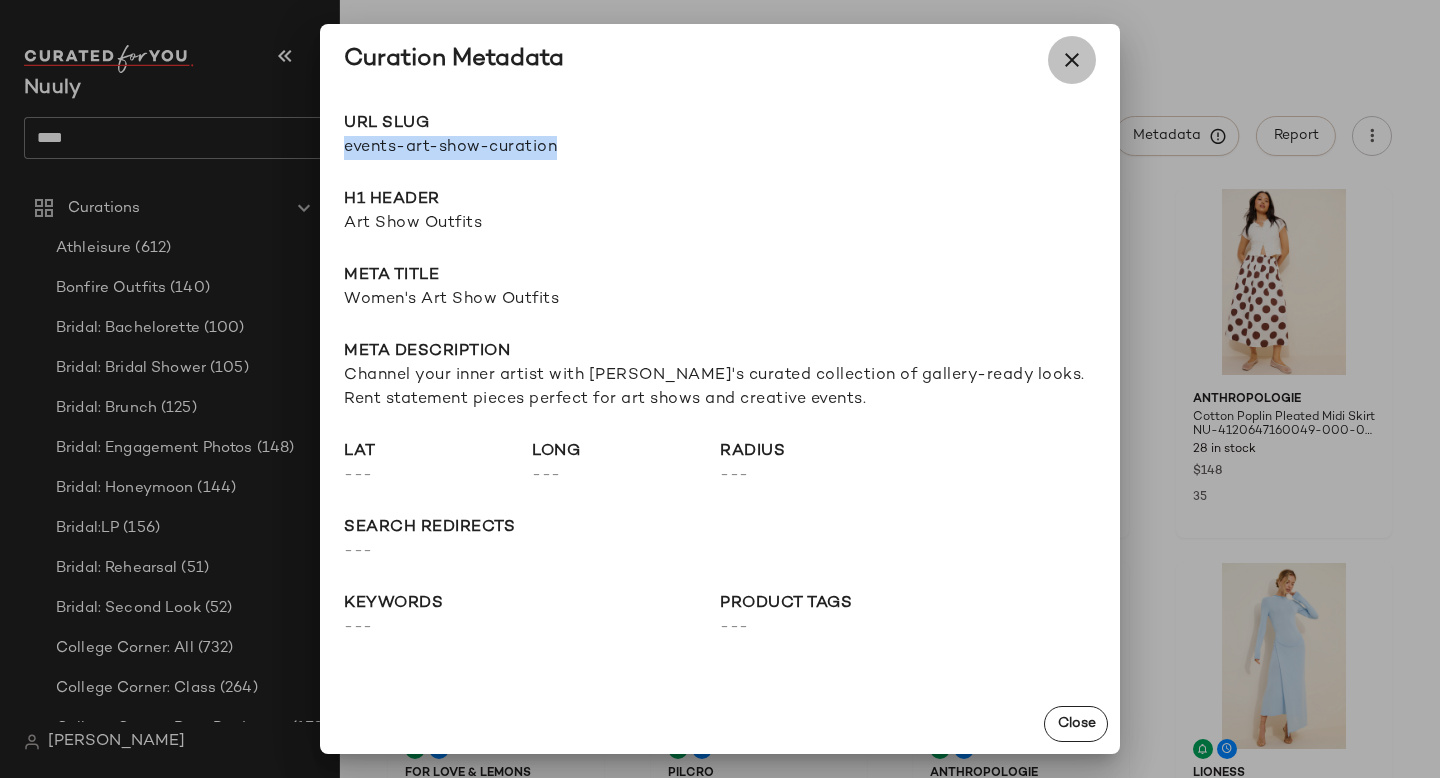 click at bounding box center (1072, 60) 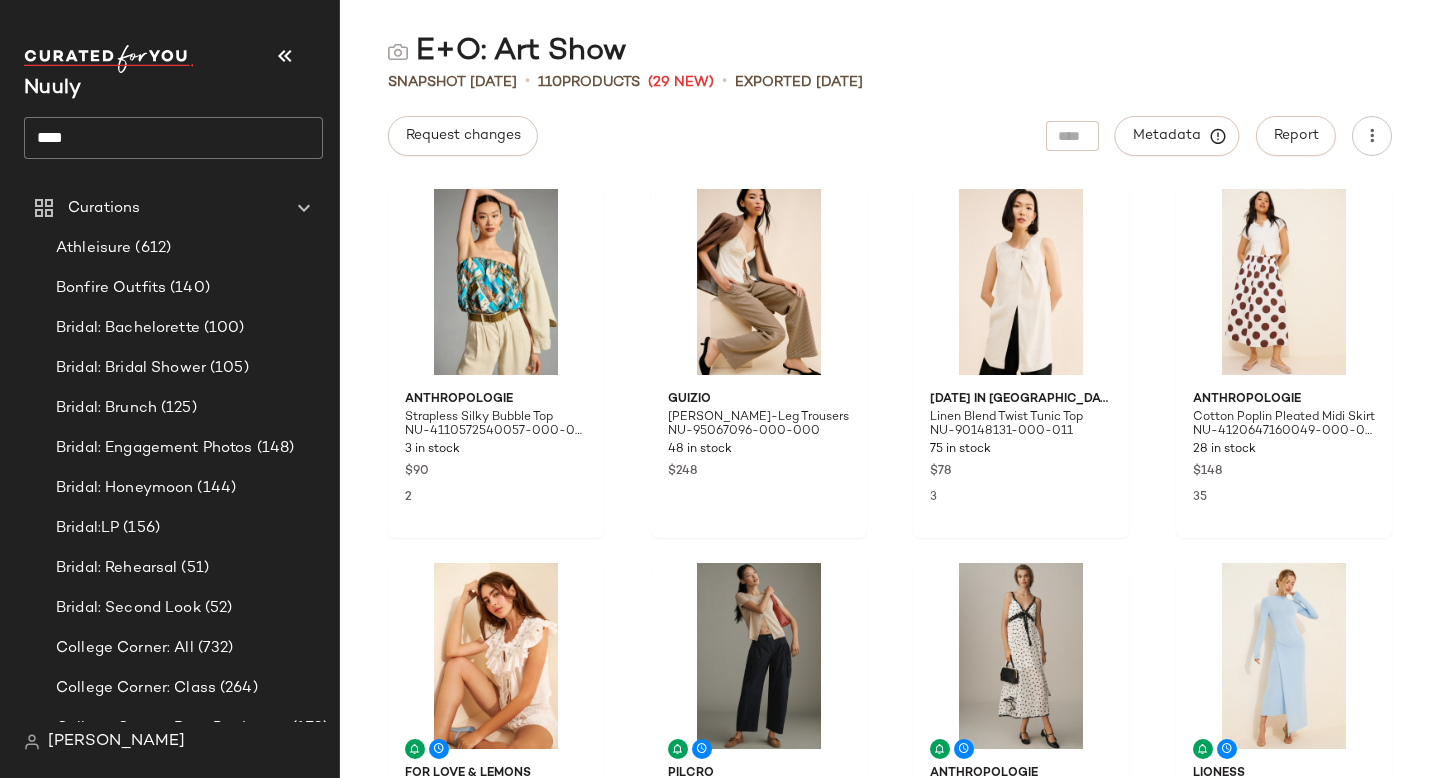 click on "***" 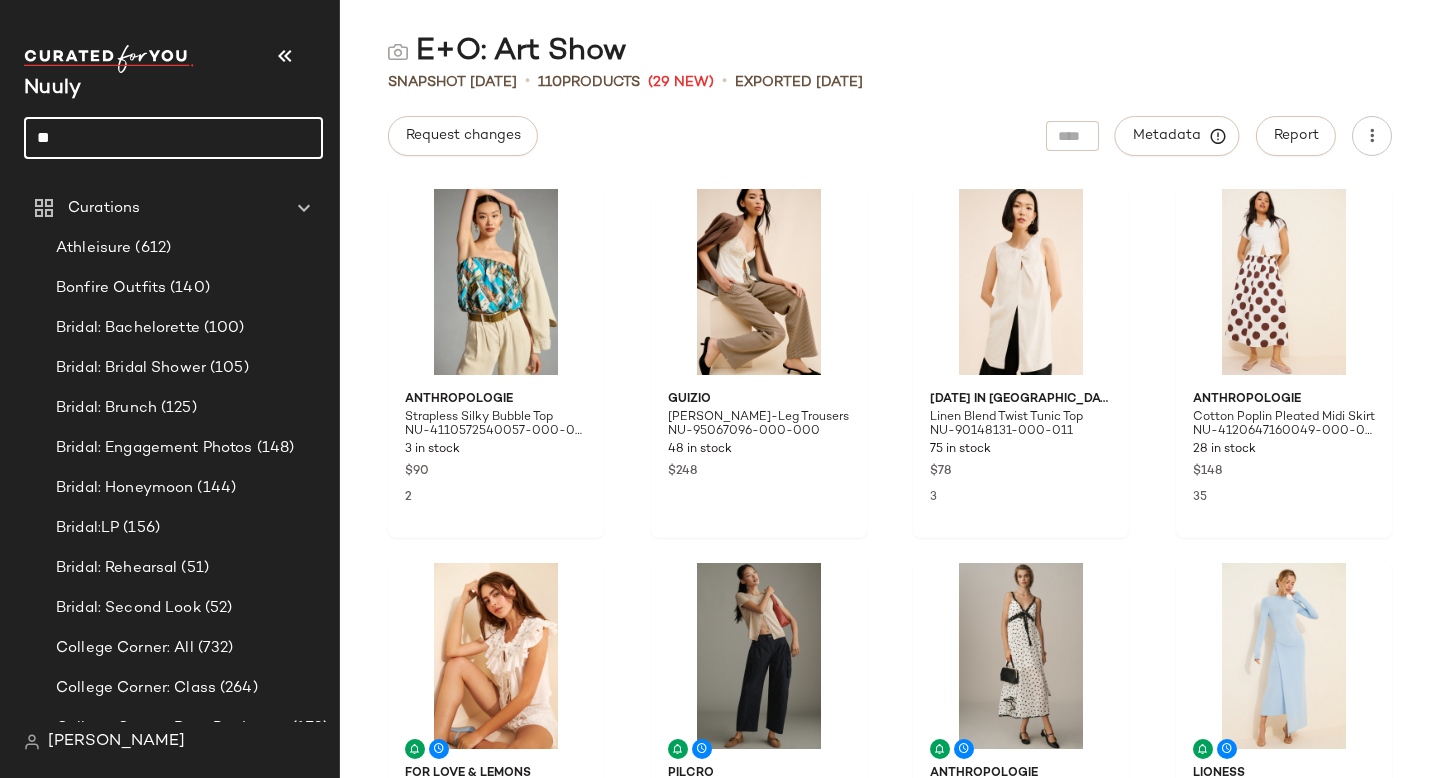 type on "*" 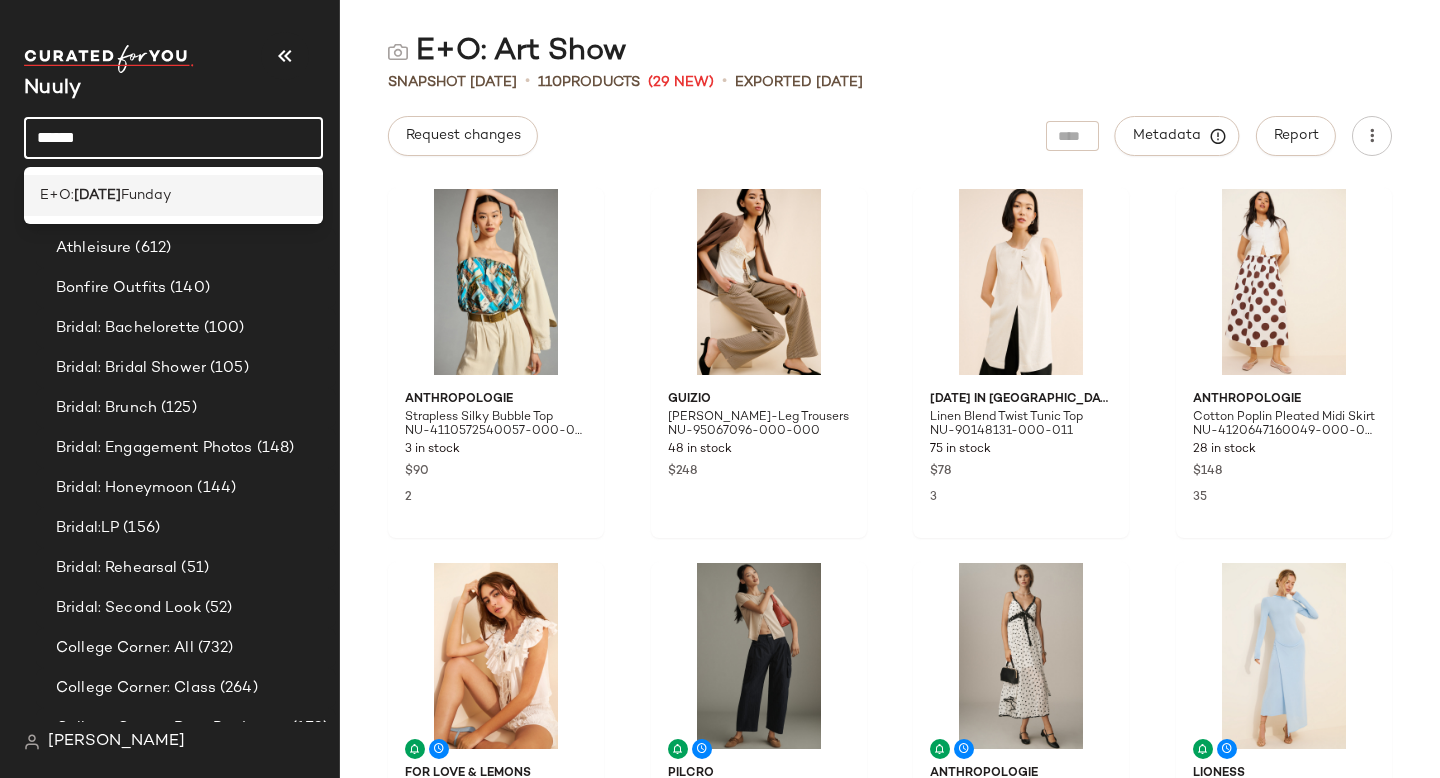 type on "******" 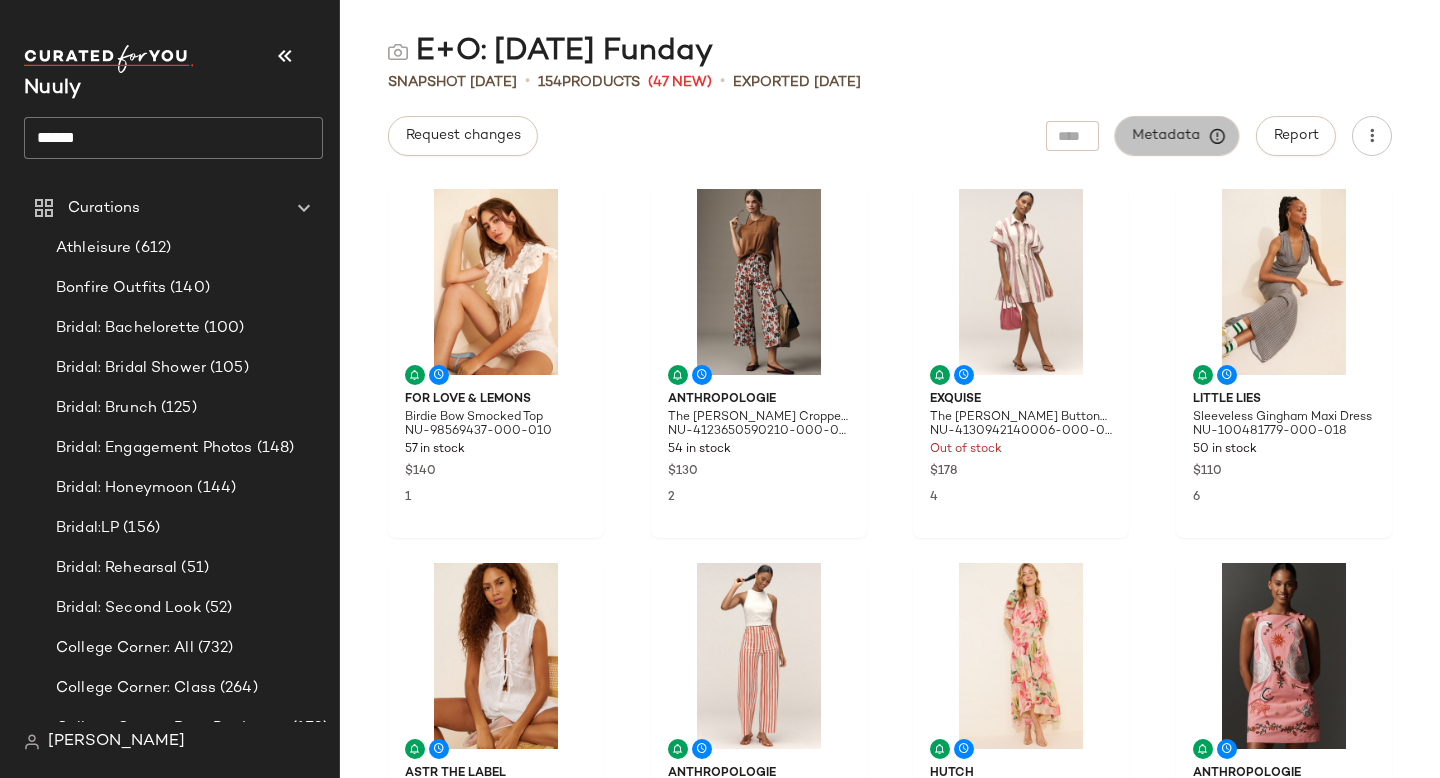 click on "Metadata" 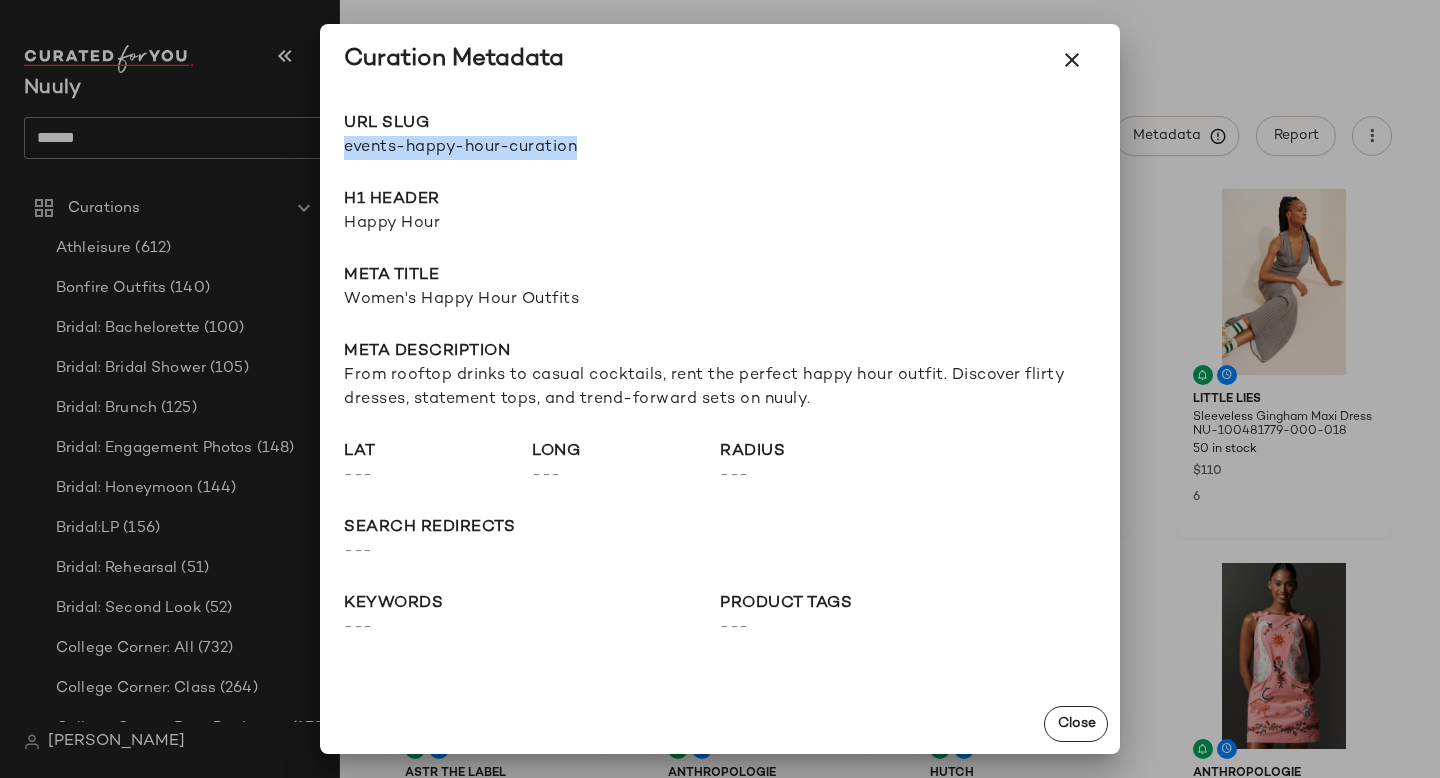 drag, startPoint x: 343, startPoint y: 148, endPoint x: 654, endPoint y: 156, distance: 311.10287 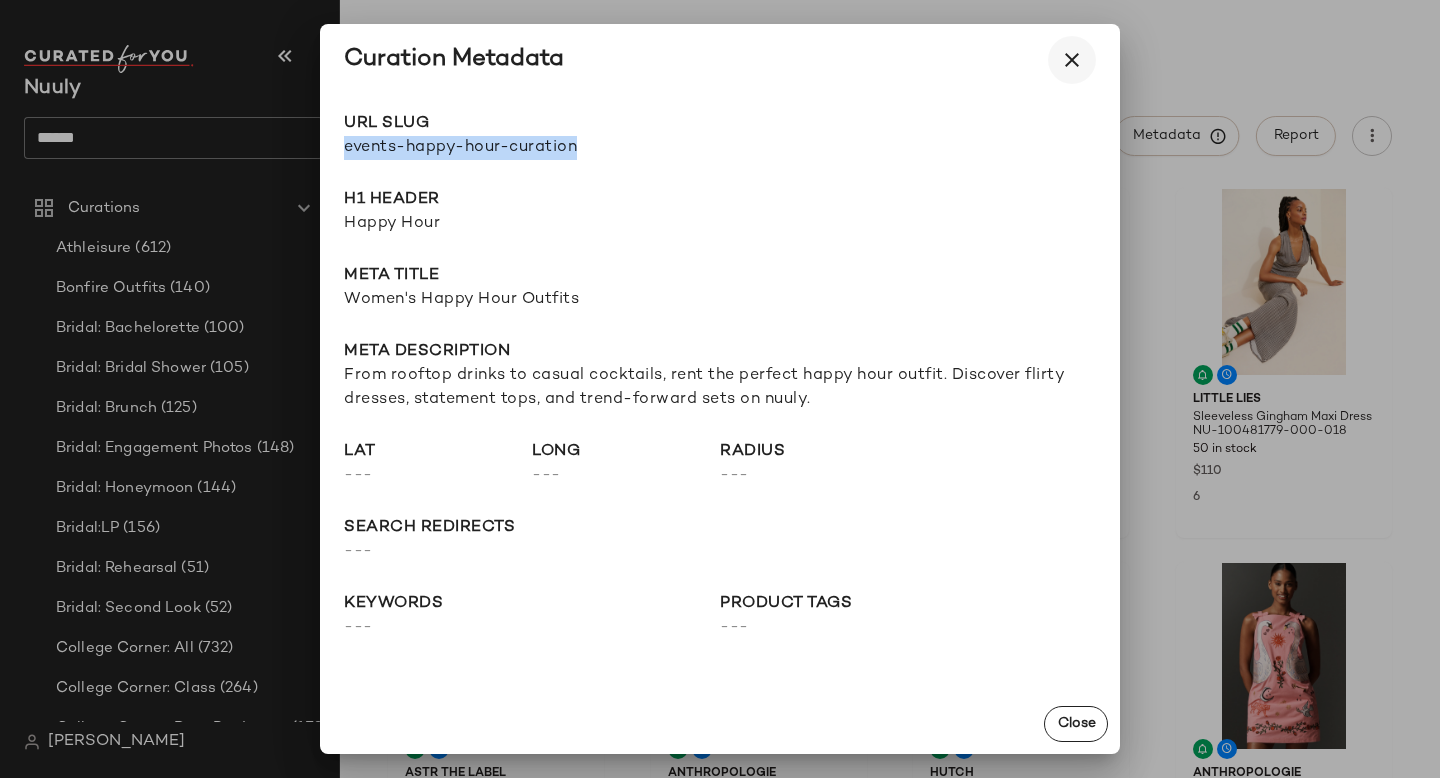 click at bounding box center (1072, 60) 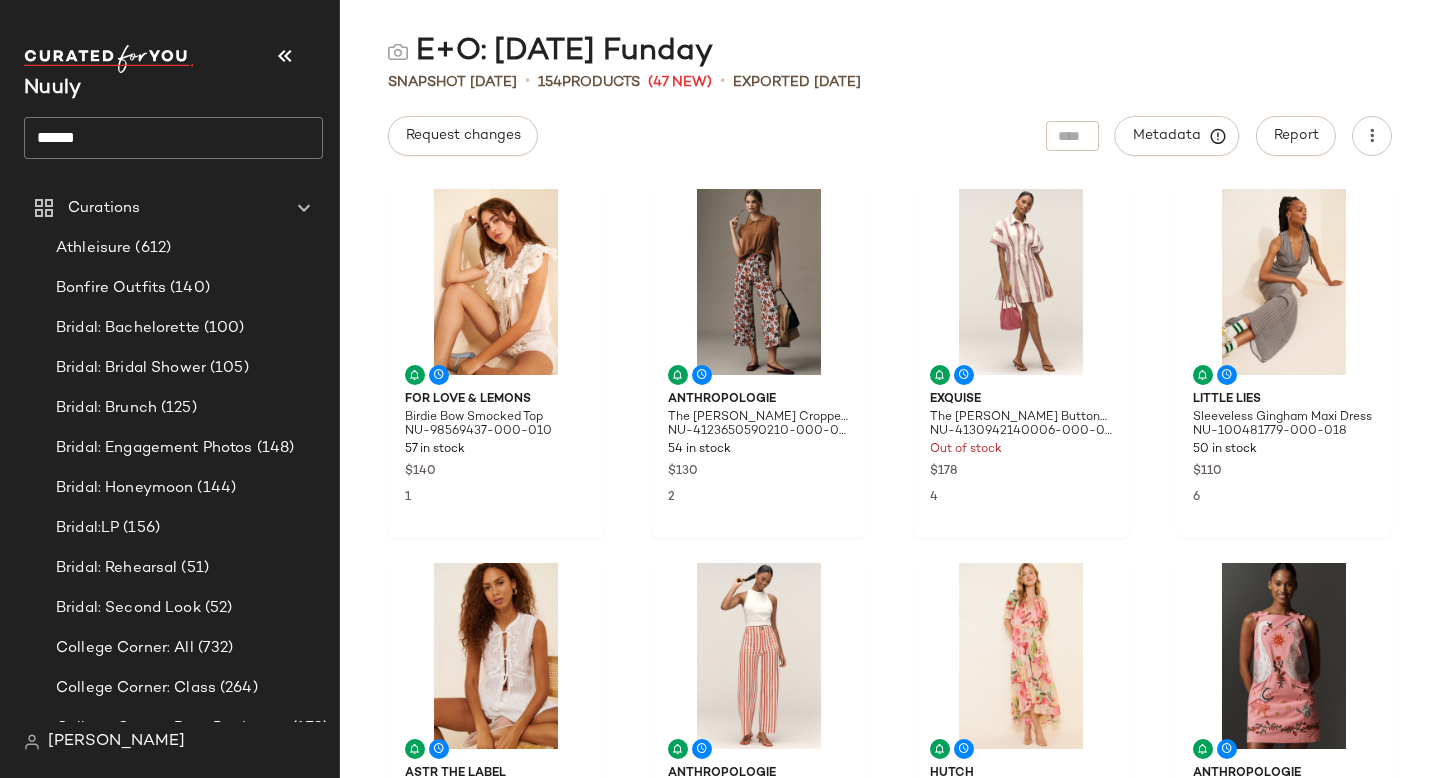 click on "******" 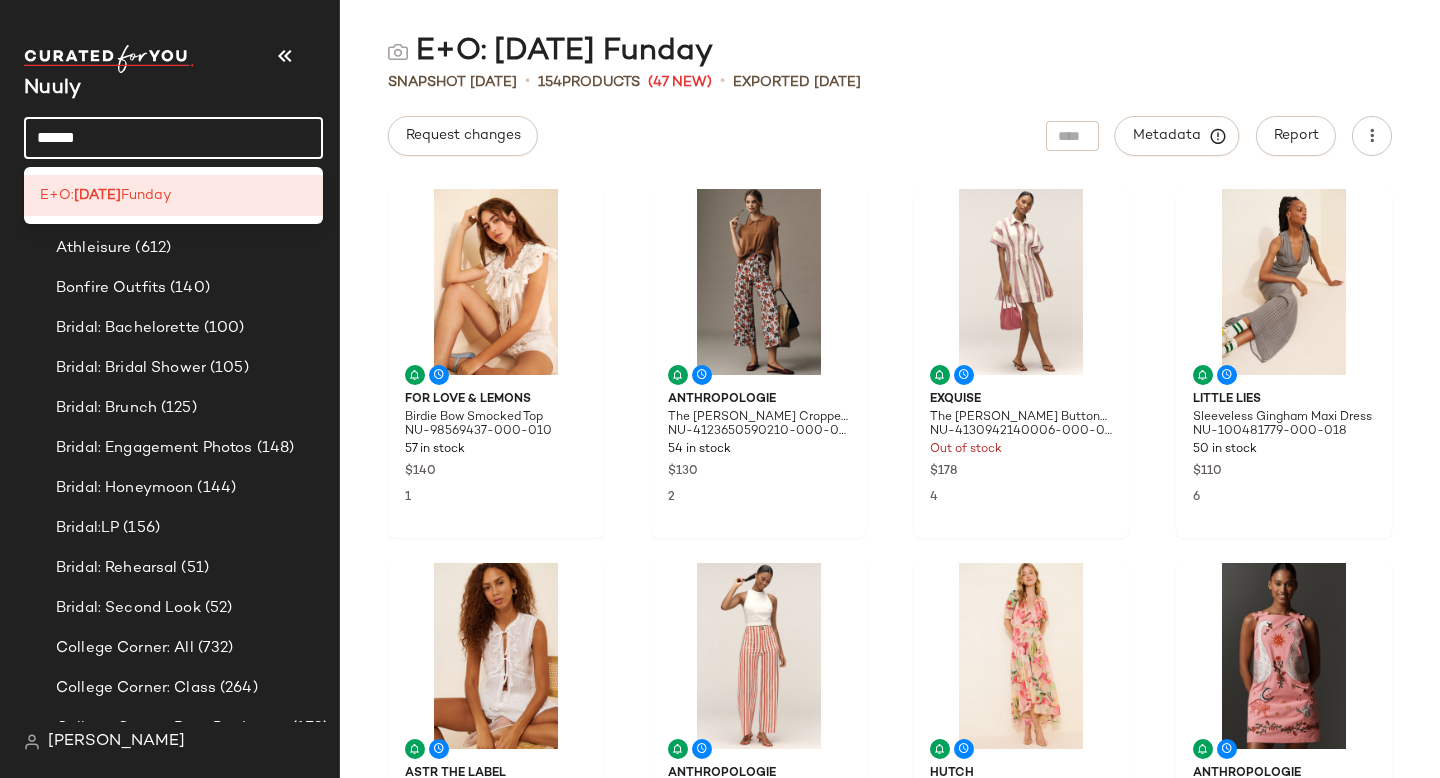 click on "******" 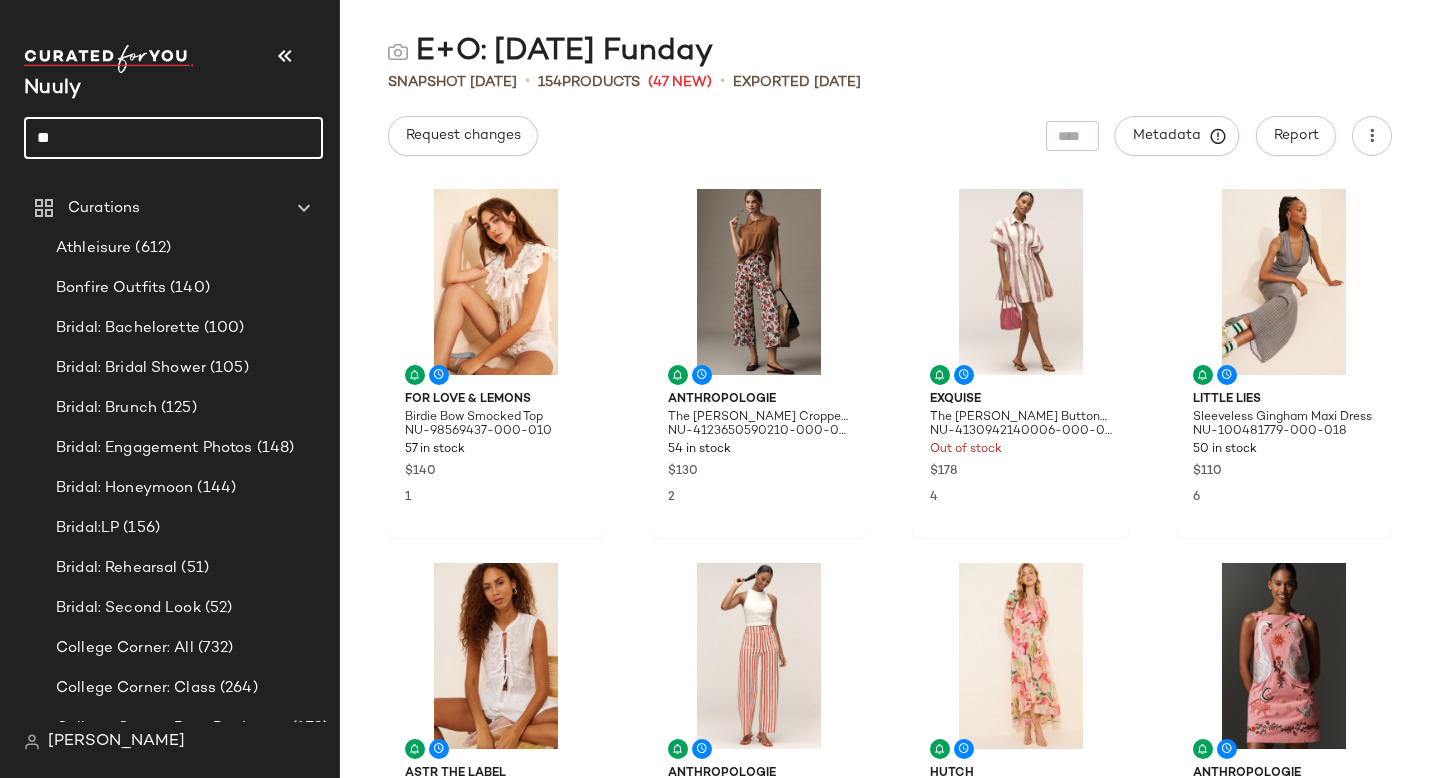 type on "*" 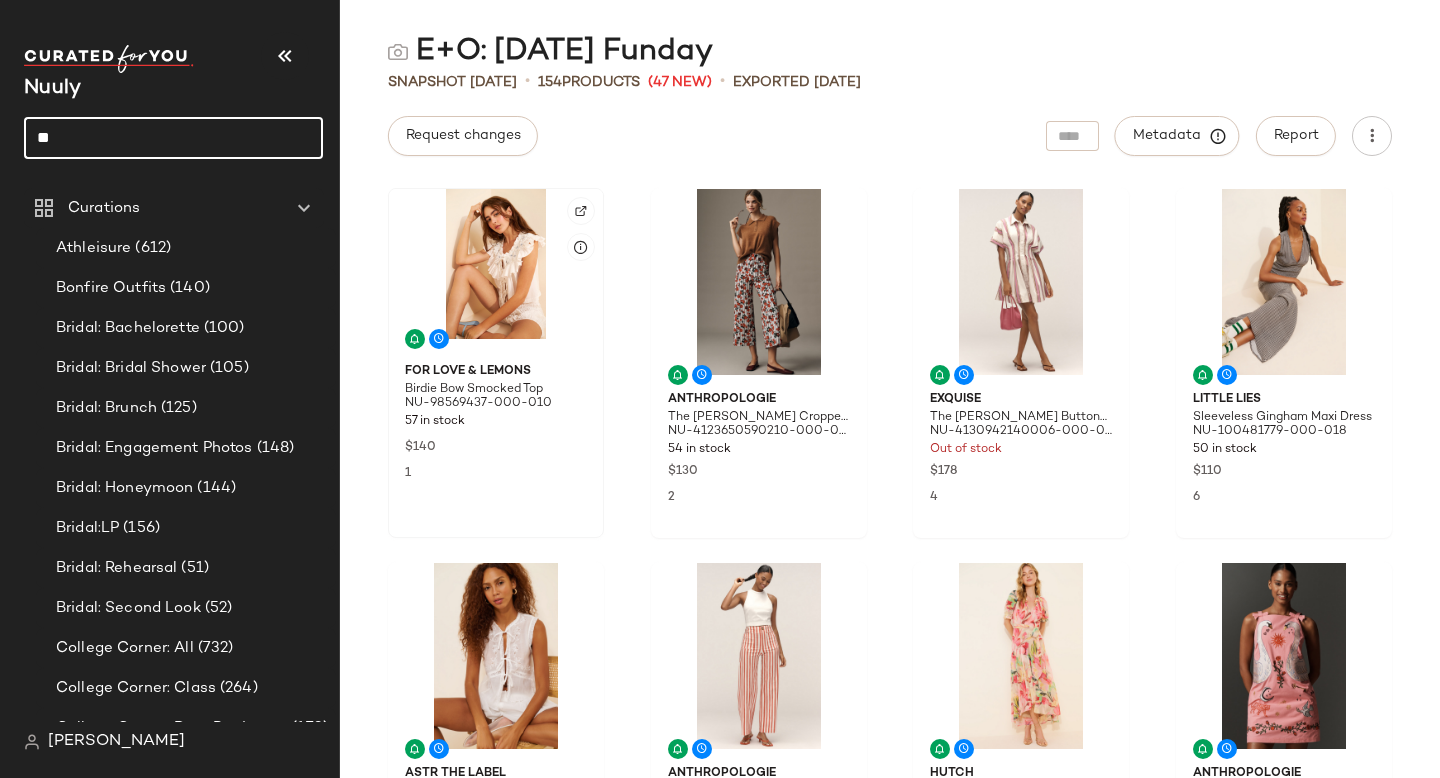 type on "*" 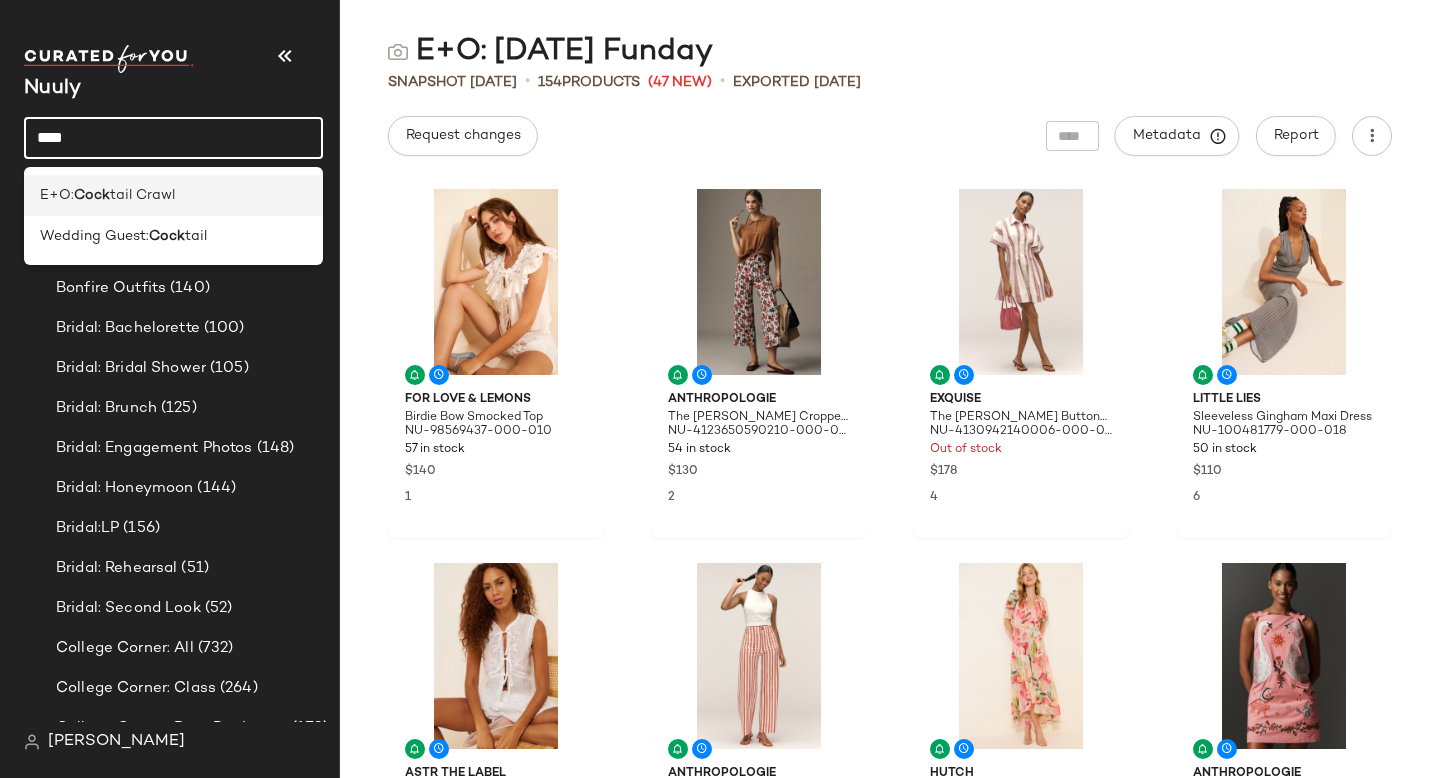 type on "****" 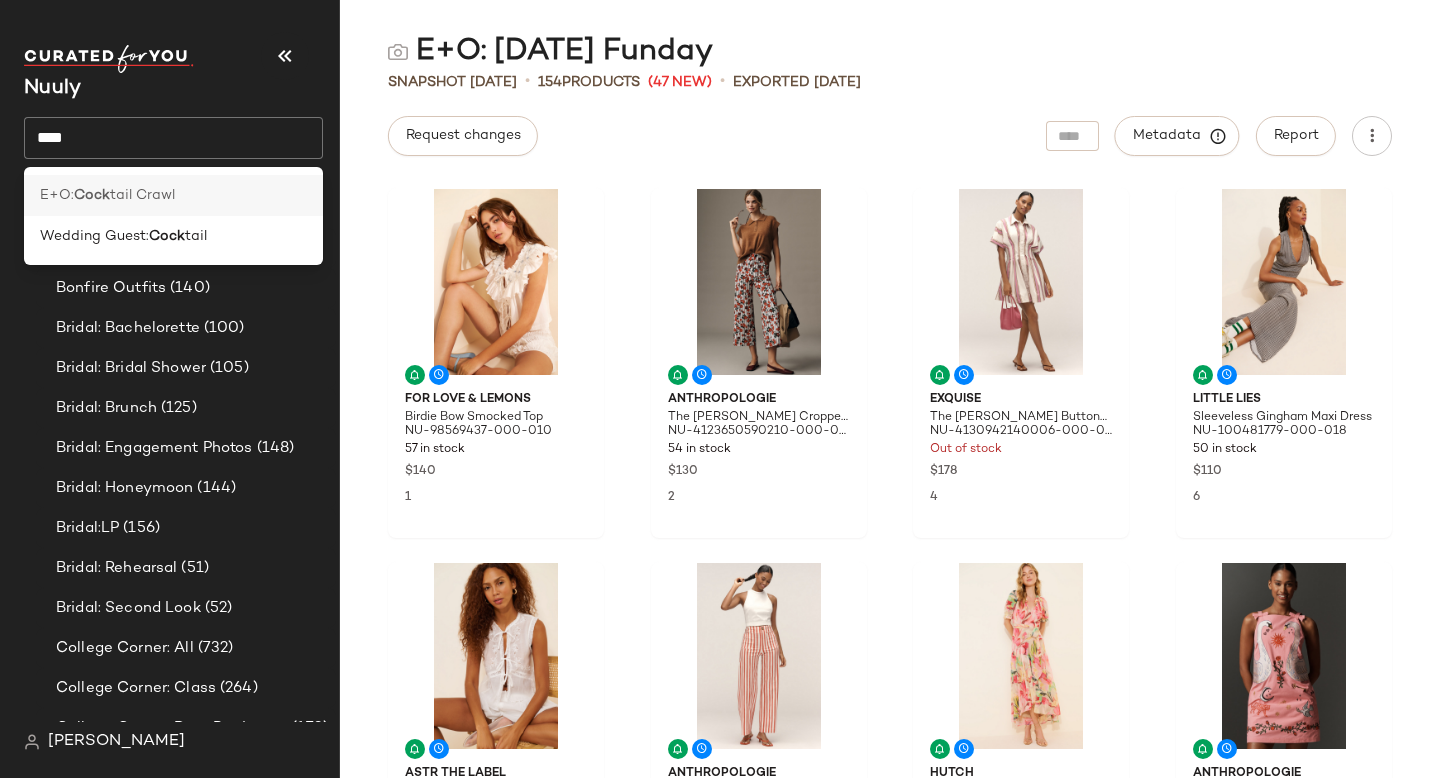 click on "E+O:  Cock tail Crawl" 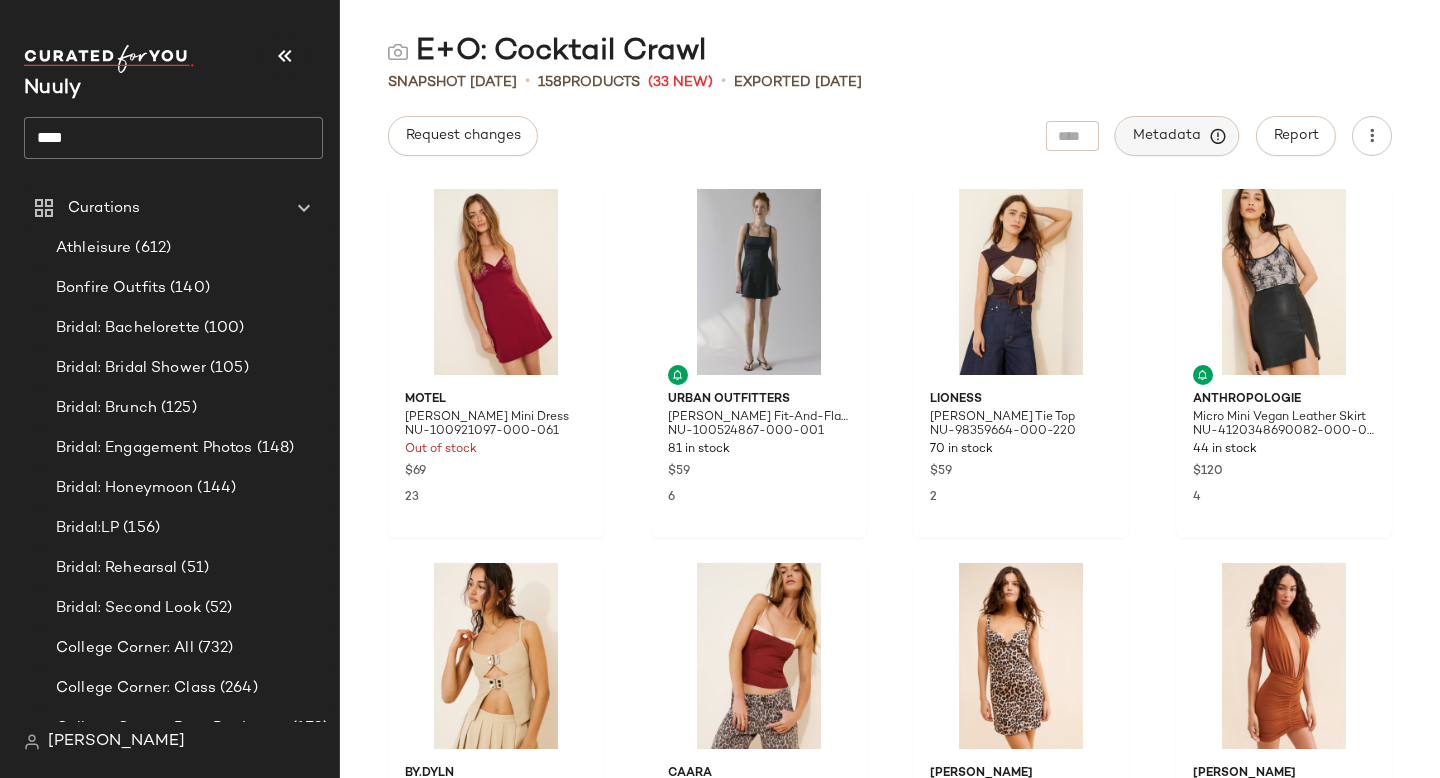 click on "Metadata" at bounding box center (1177, 136) 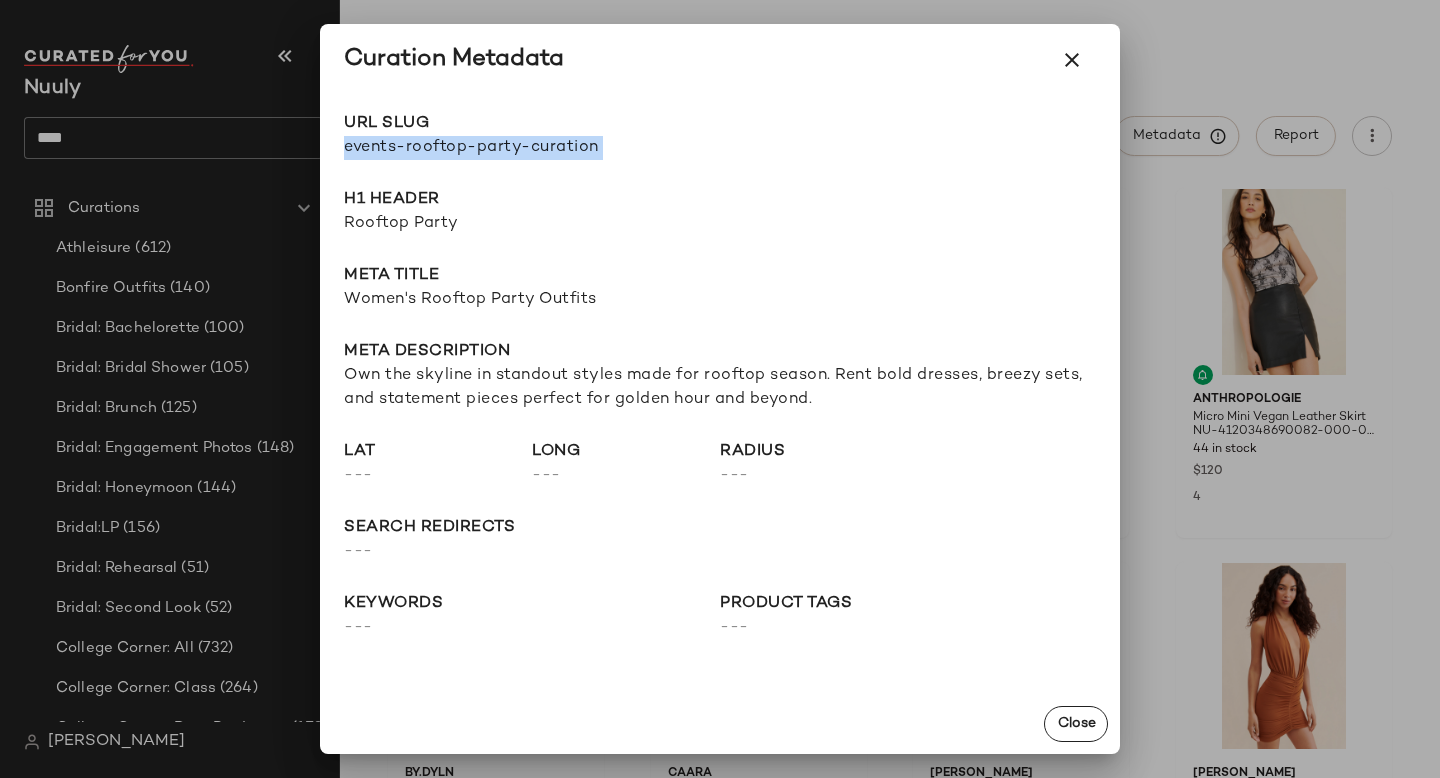 drag, startPoint x: 346, startPoint y: 147, endPoint x: 757, endPoint y: 148, distance: 411.00122 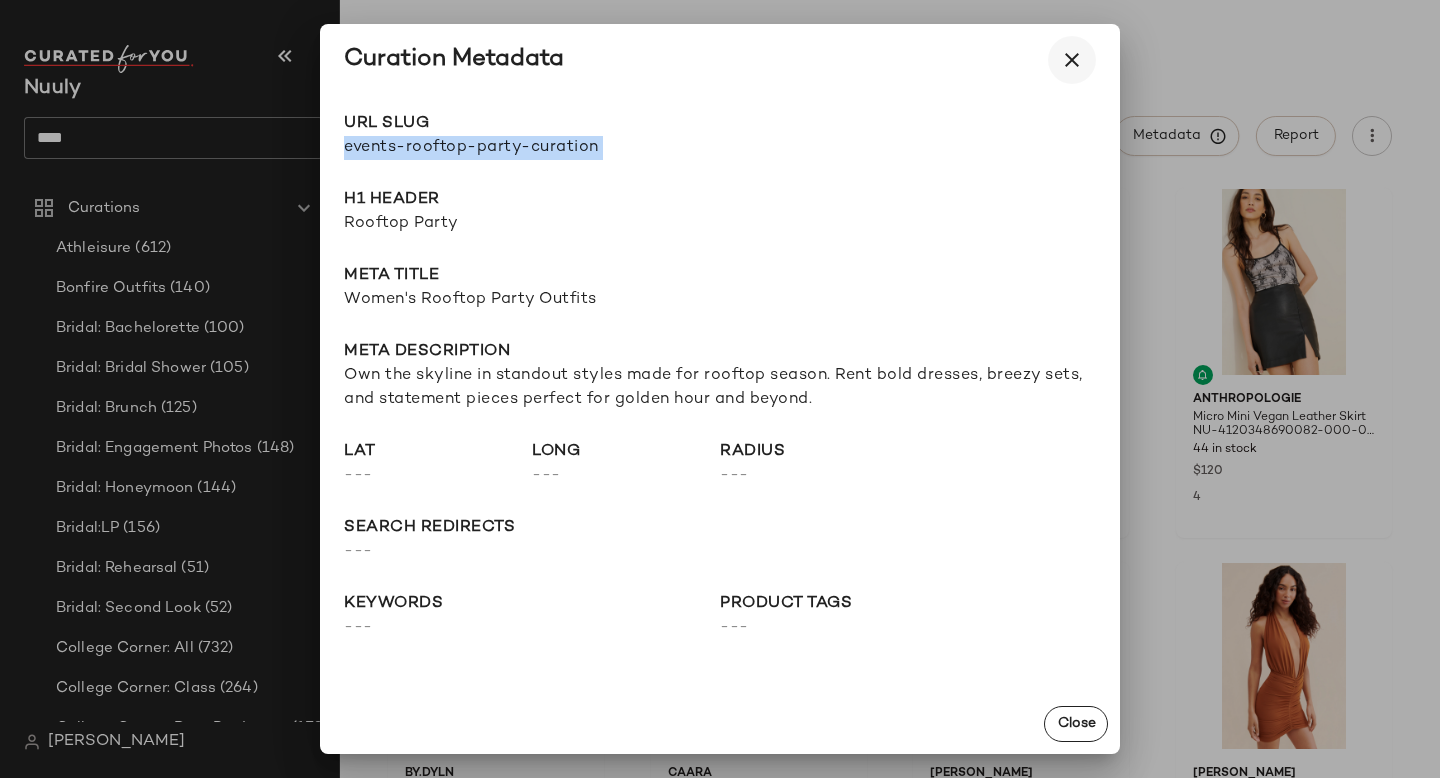 click at bounding box center [1072, 60] 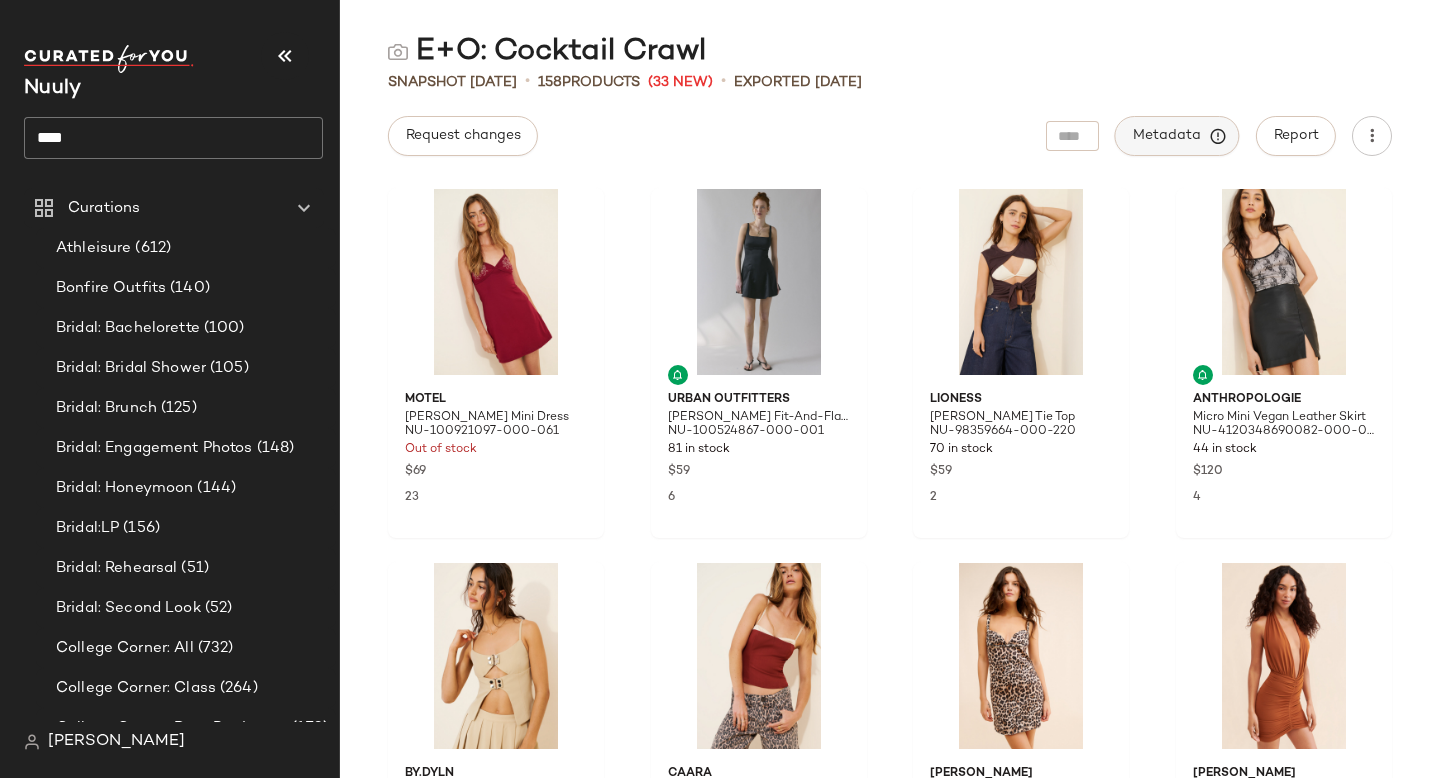 click on "Metadata" 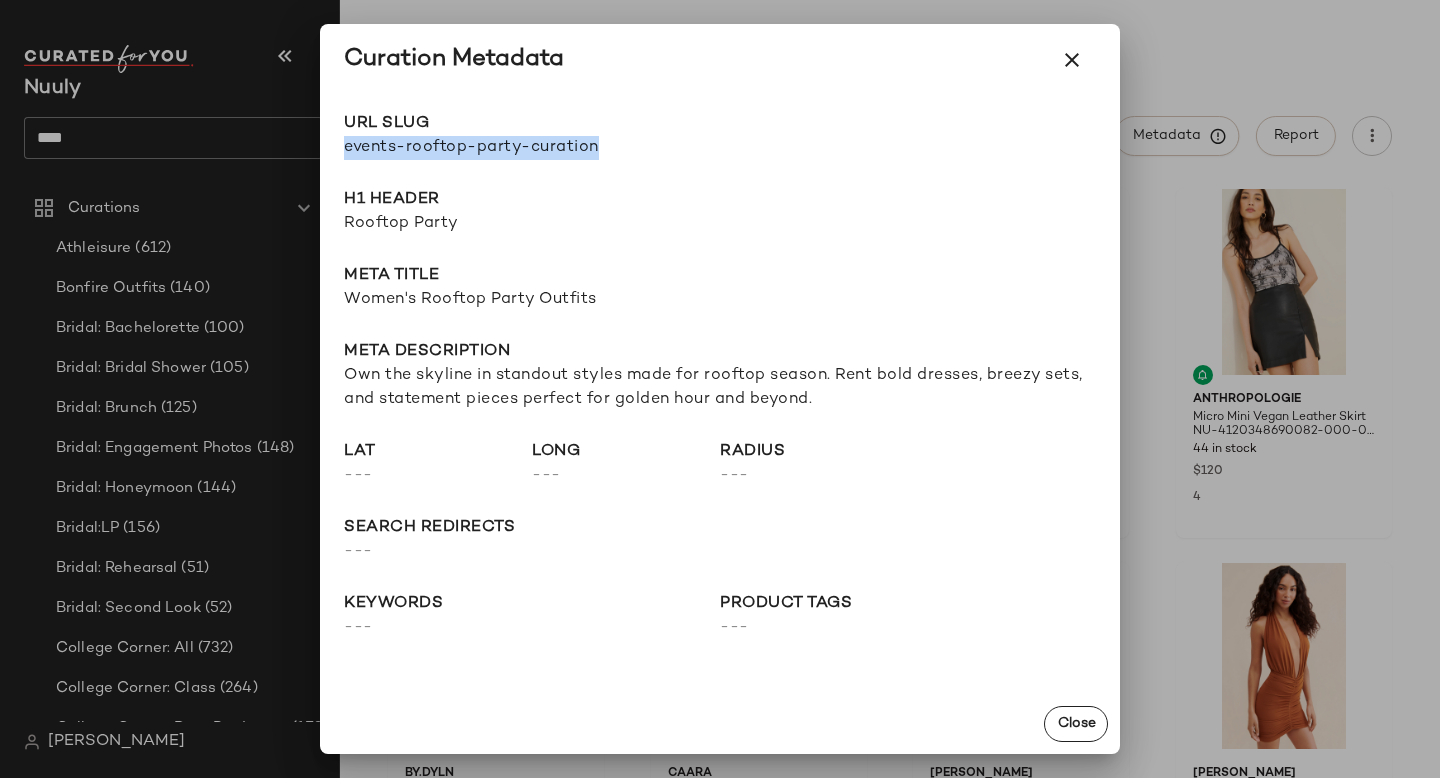 drag, startPoint x: 344, startPoint y: 149, endPoint x: 692, endPoint y: 164, distance: 348.32312 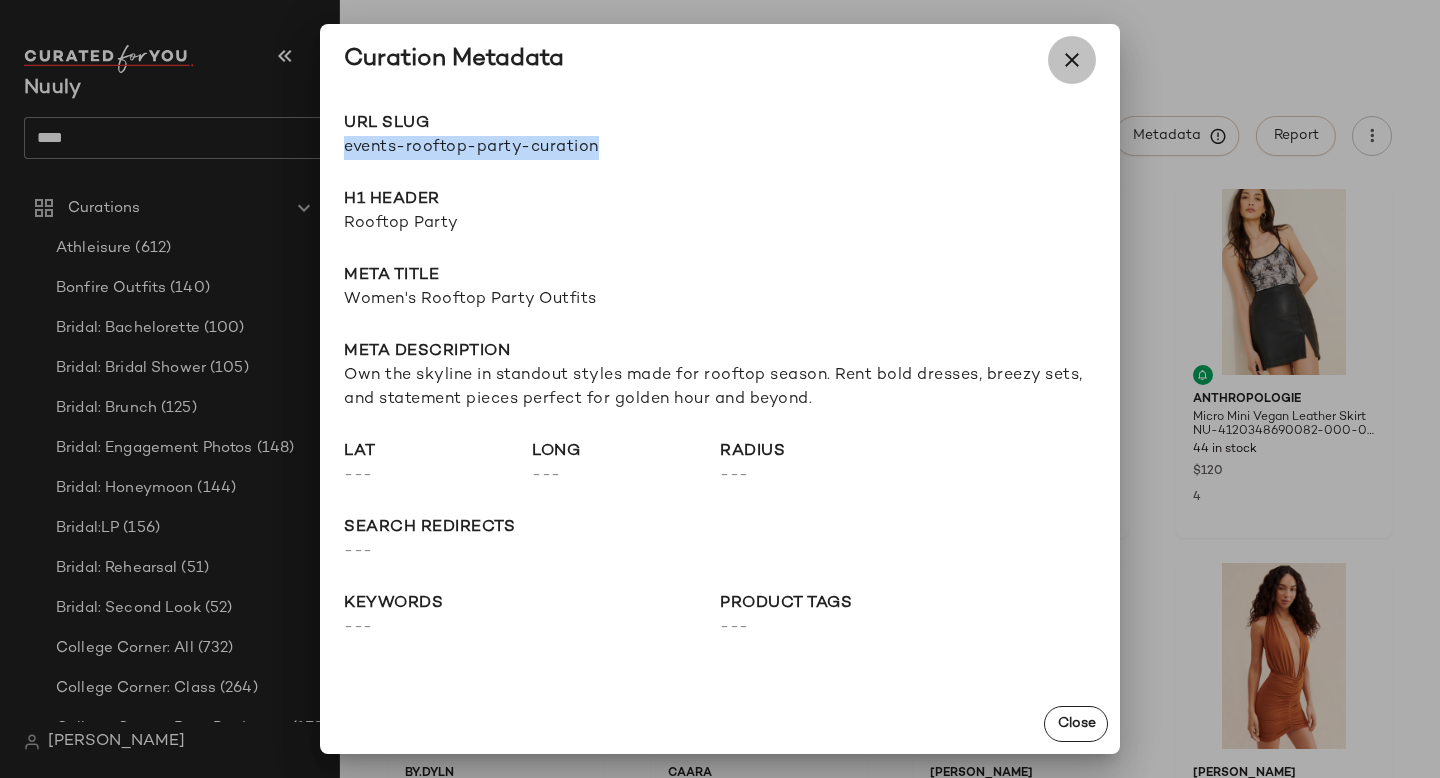 click at bounding box center (1072, 60) 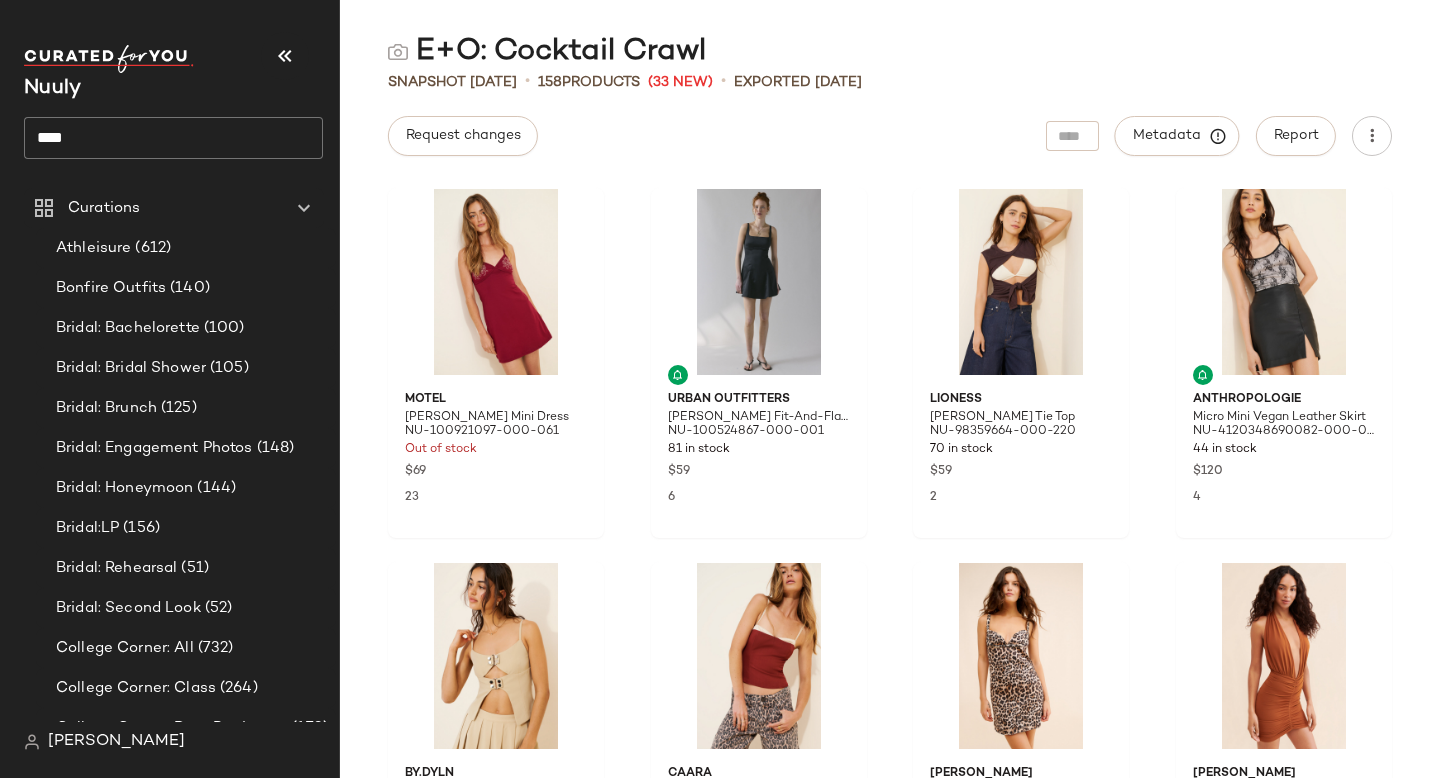 click on "****" 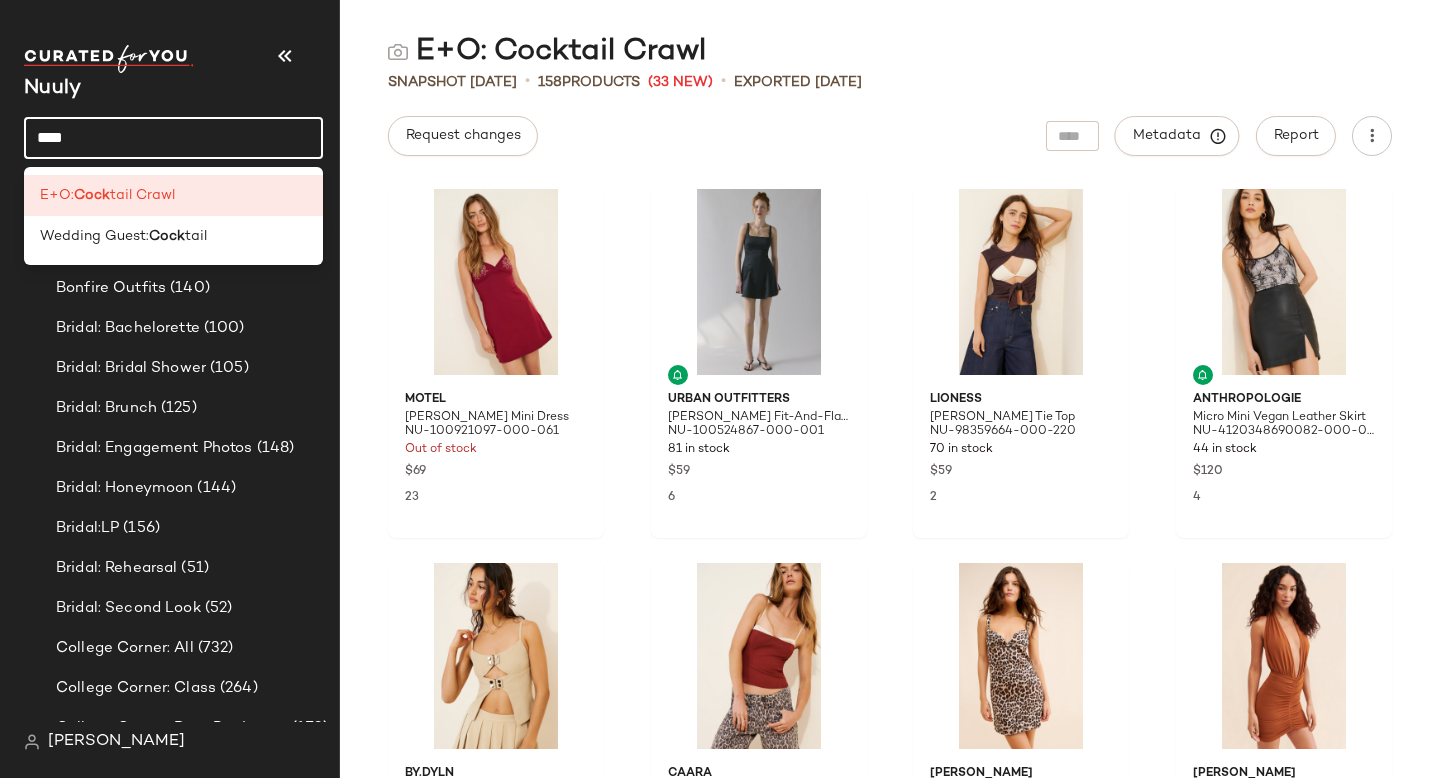 click on "****" 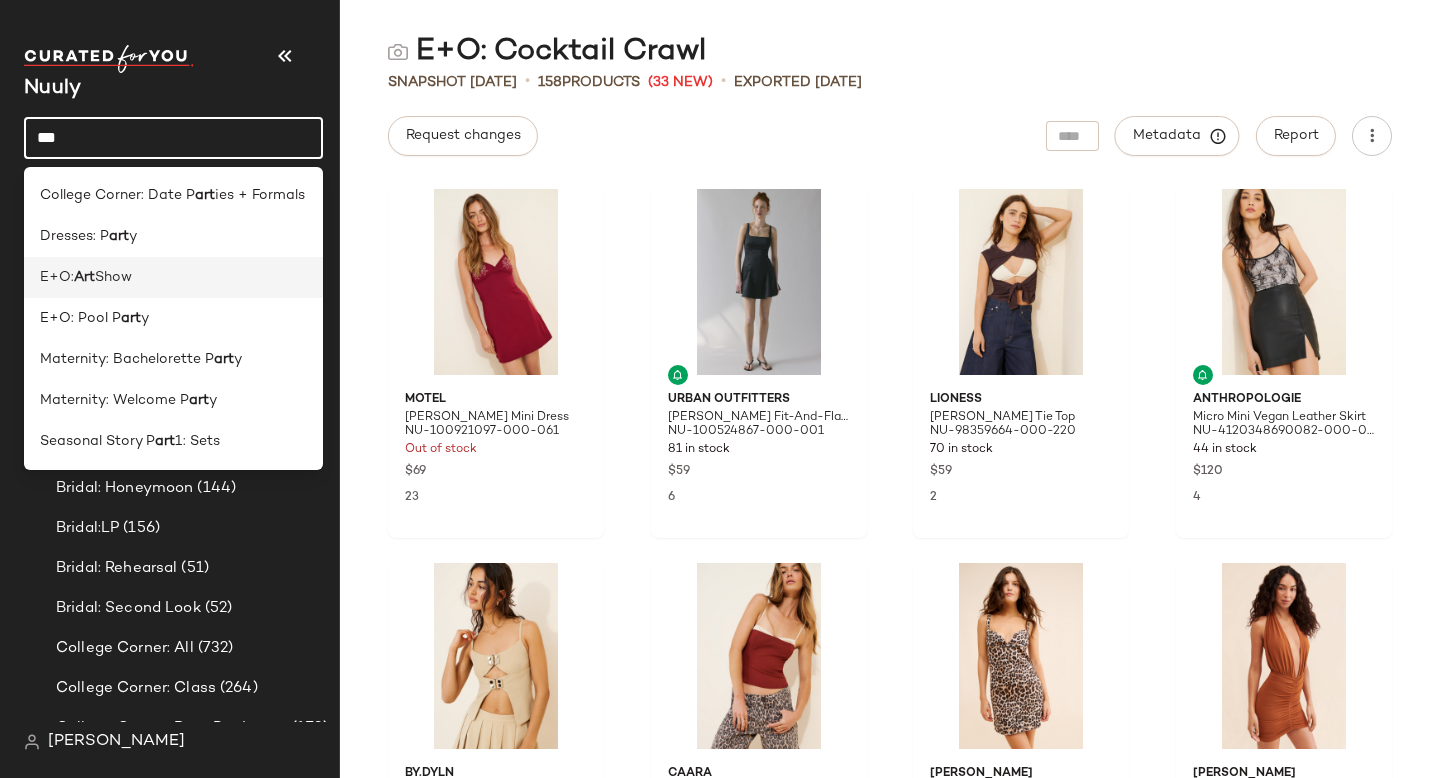 type on "***" 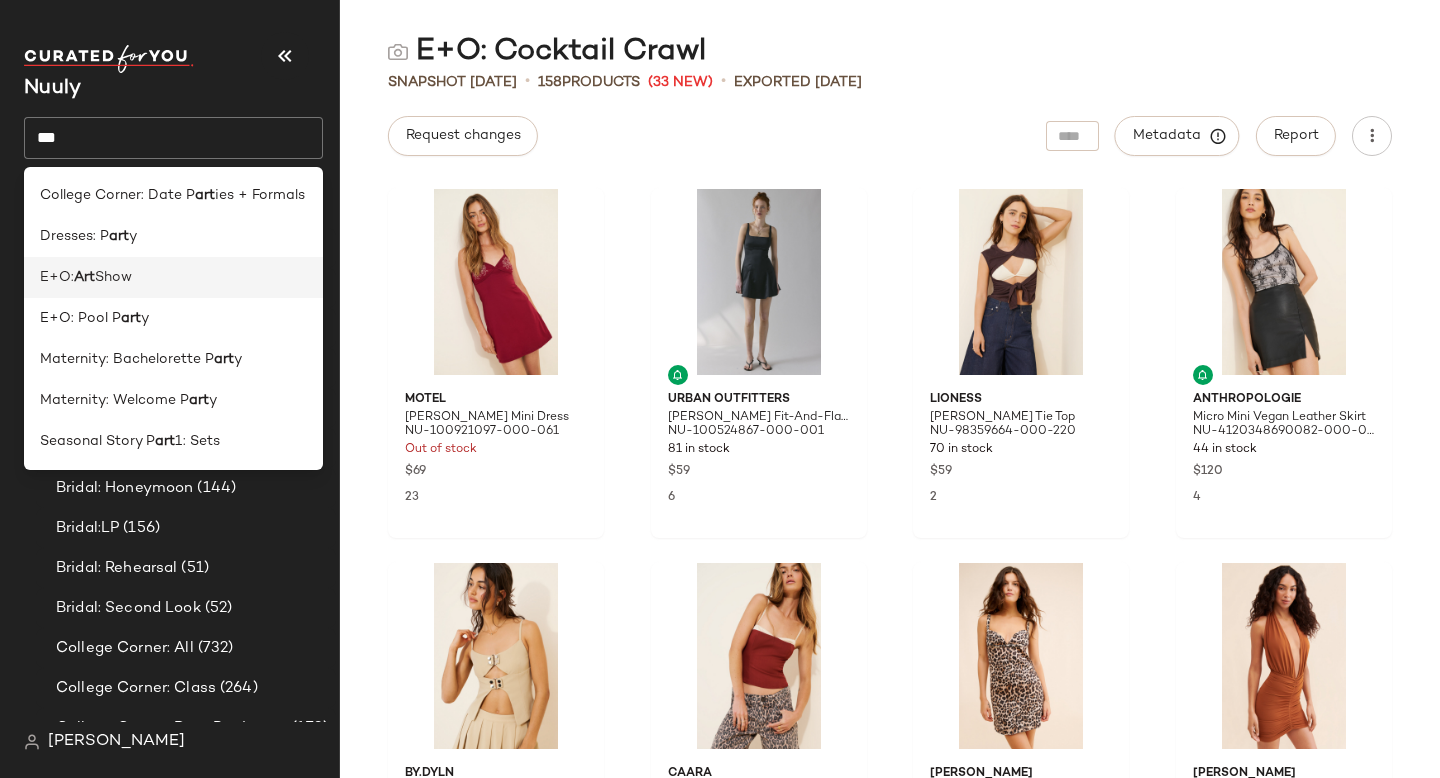 click on "Show" at bounding box center [113, 277] 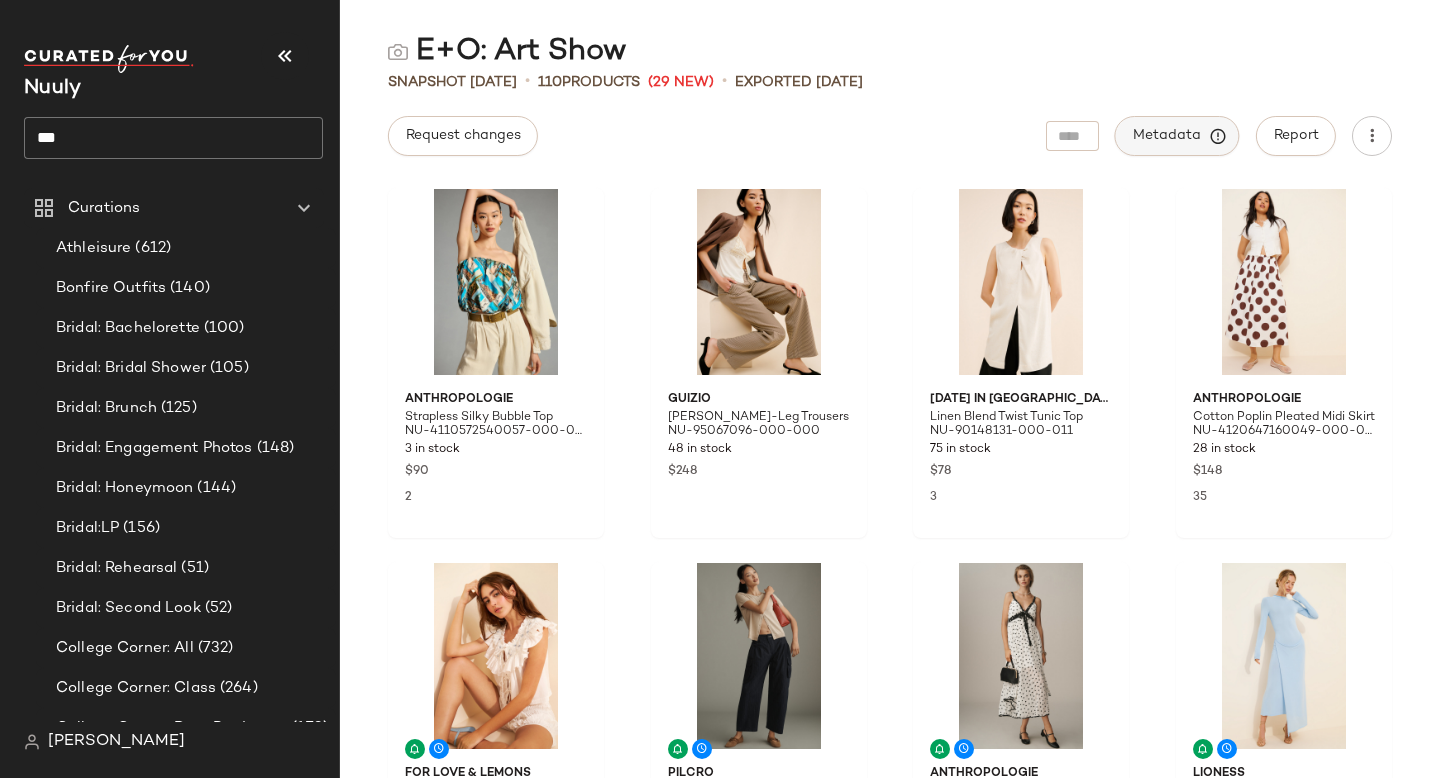 click on "Metadata" 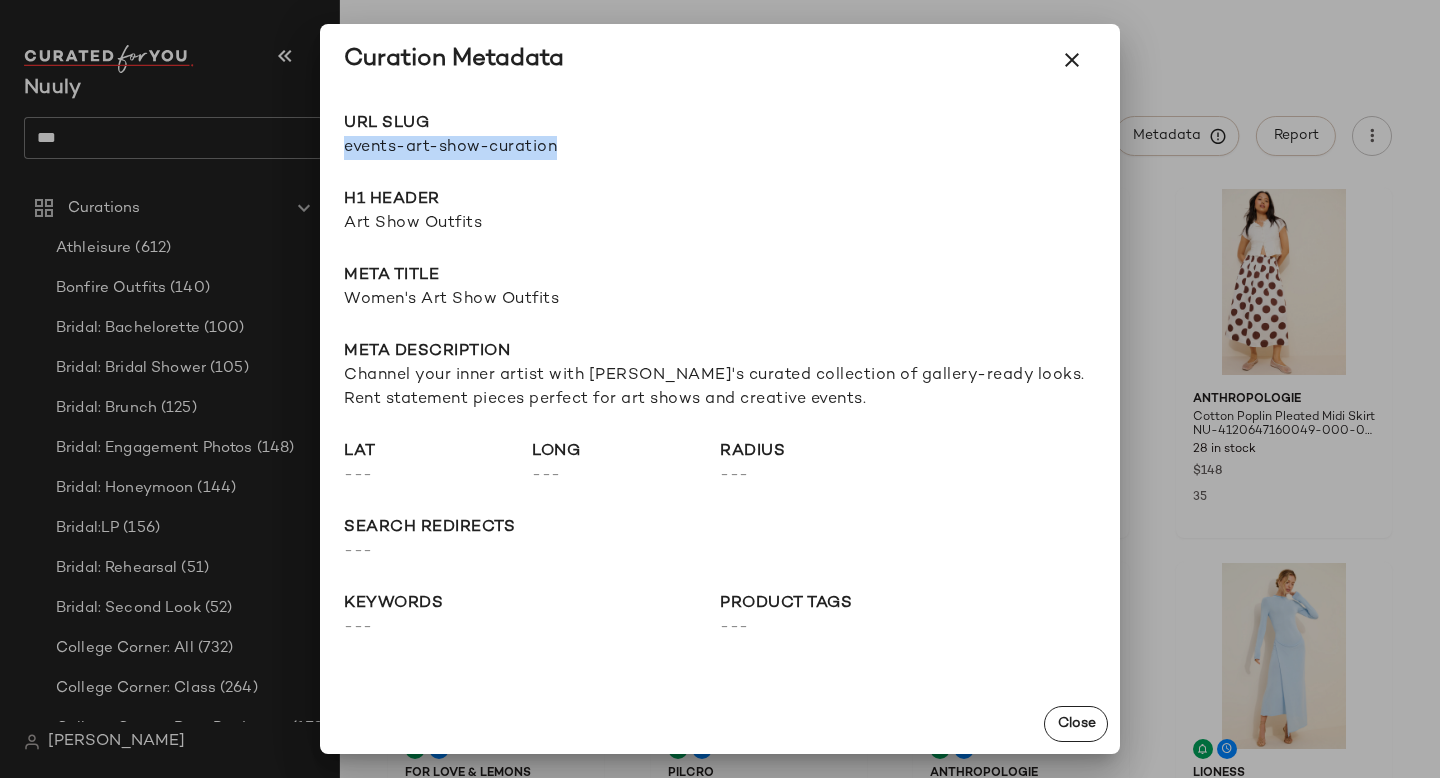 drag, startPoint x: 346, startPoint y: 149, endPoint x: 662, endPoint y: 152, distance: 316.01425 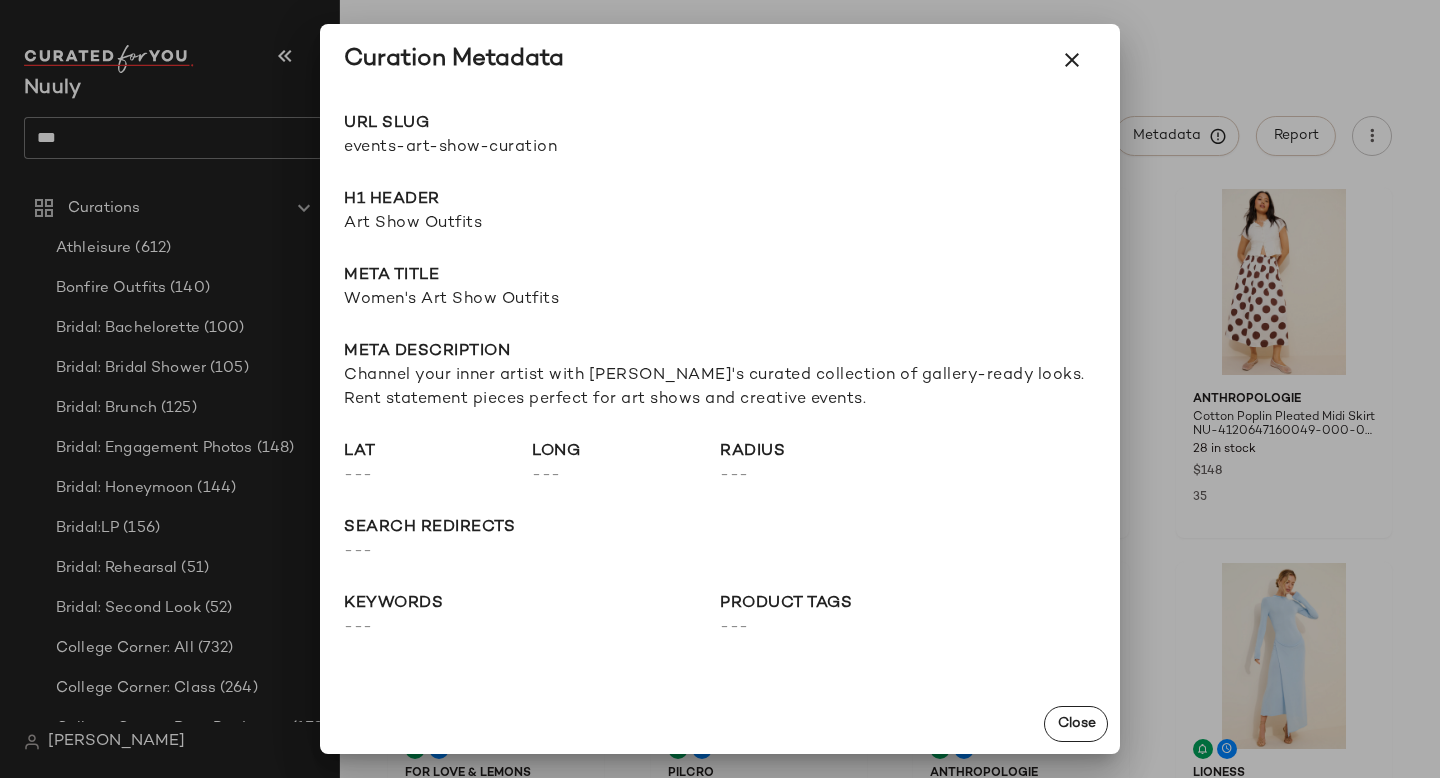 click on "Curation Metadata" 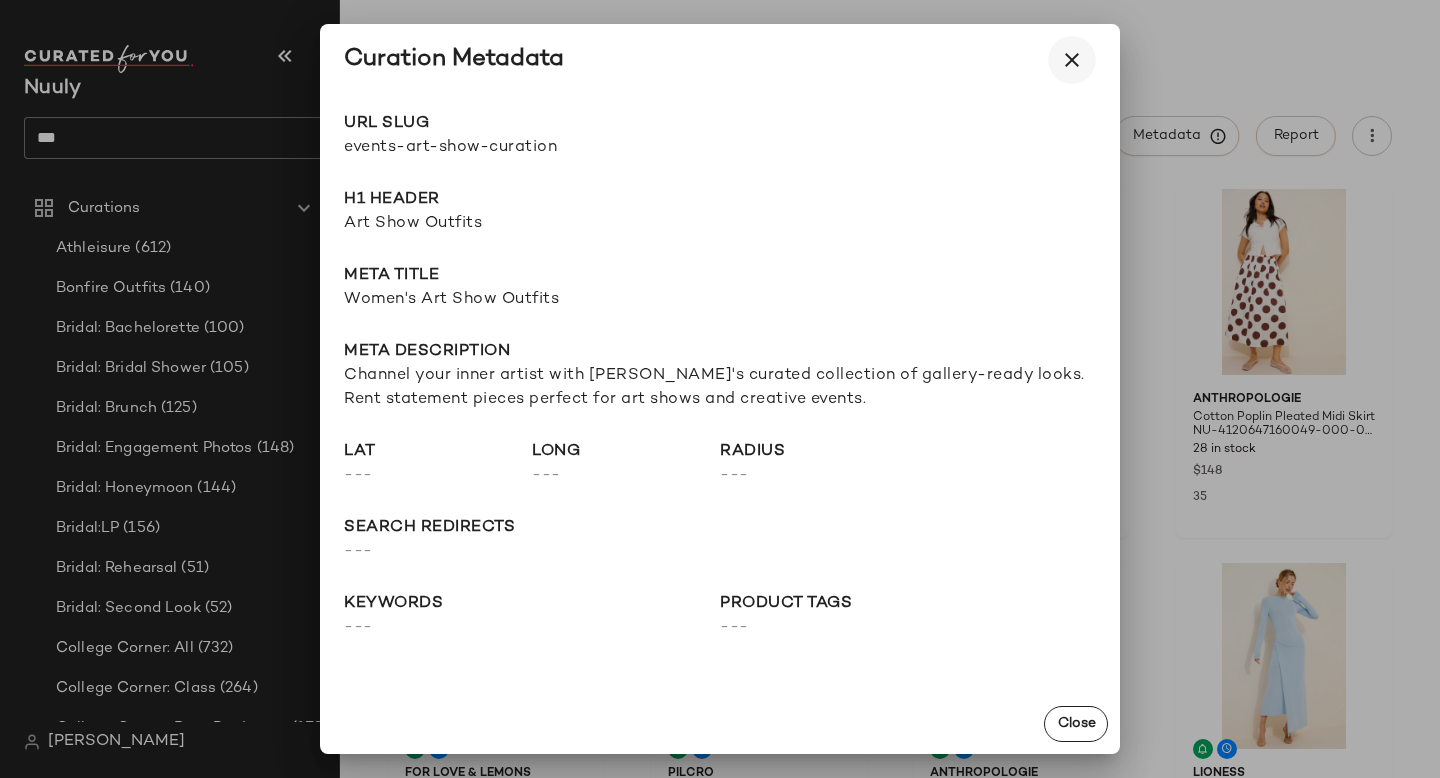 click at bounding box center (1072, 60) 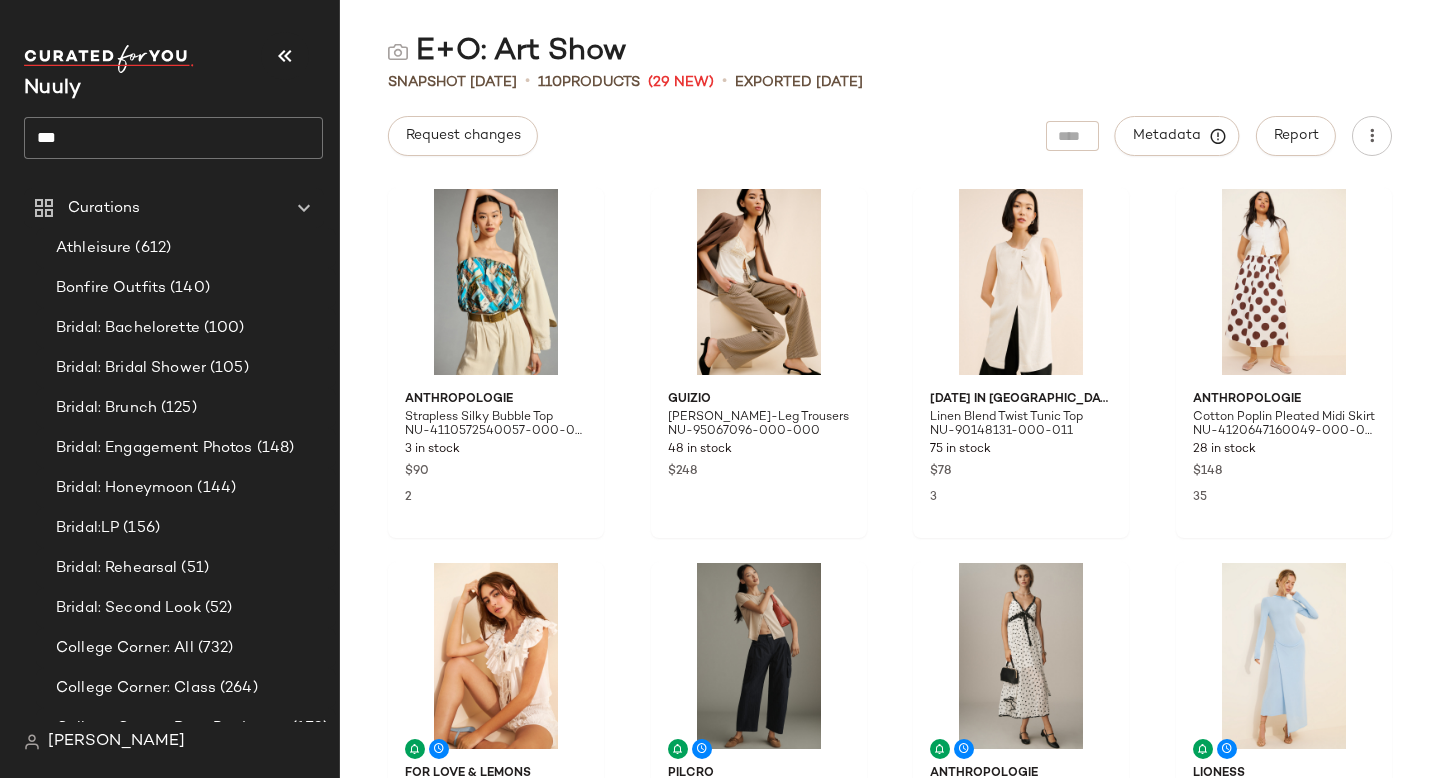 click on "***" 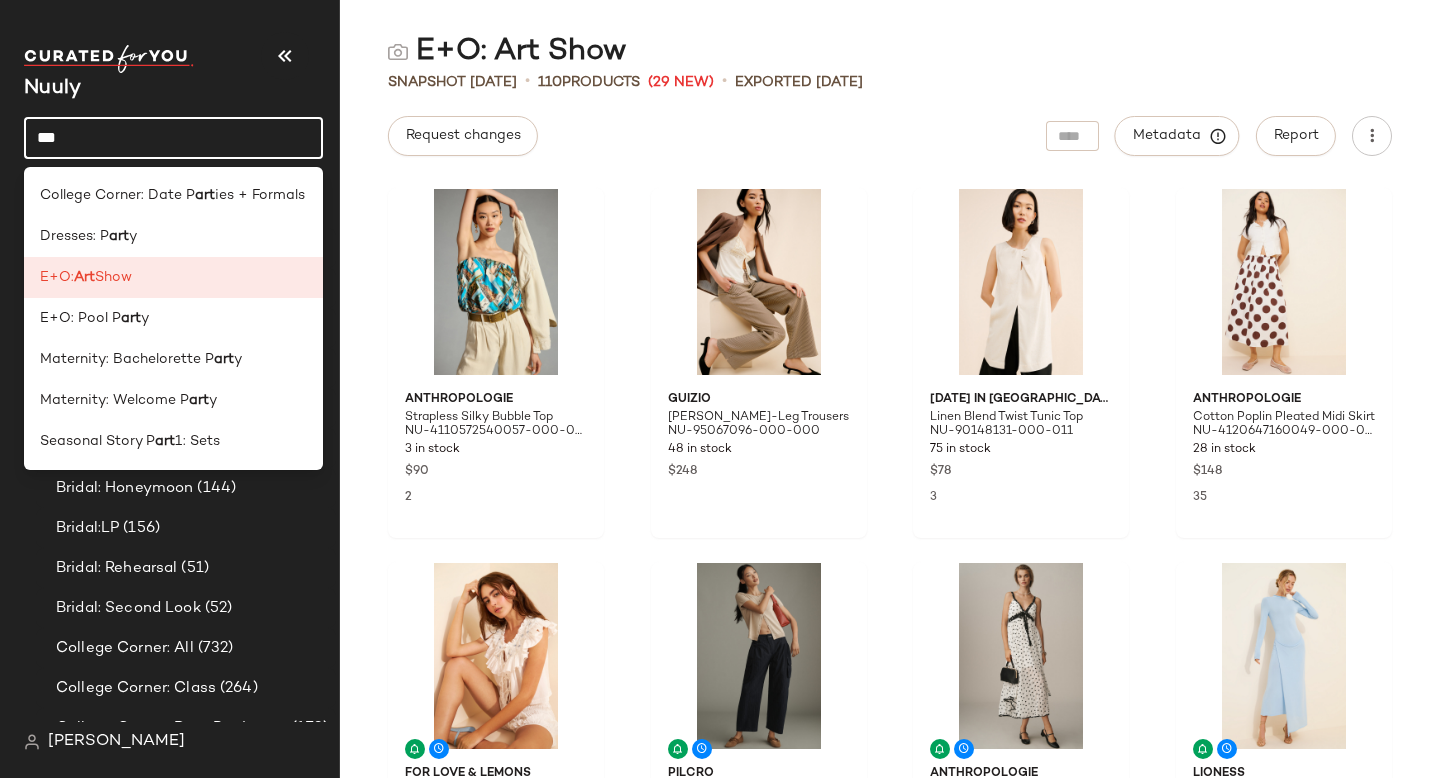 click on "***" 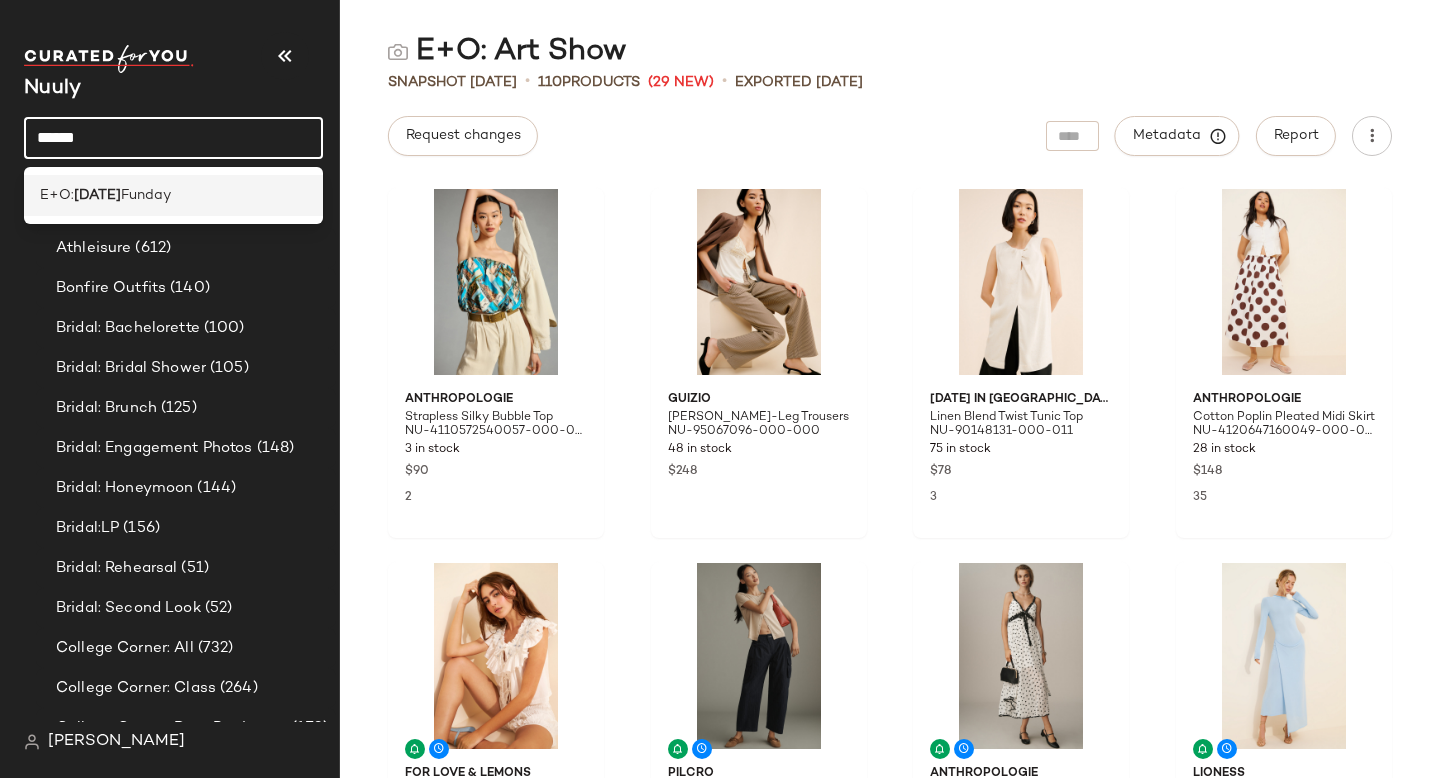type on "******" 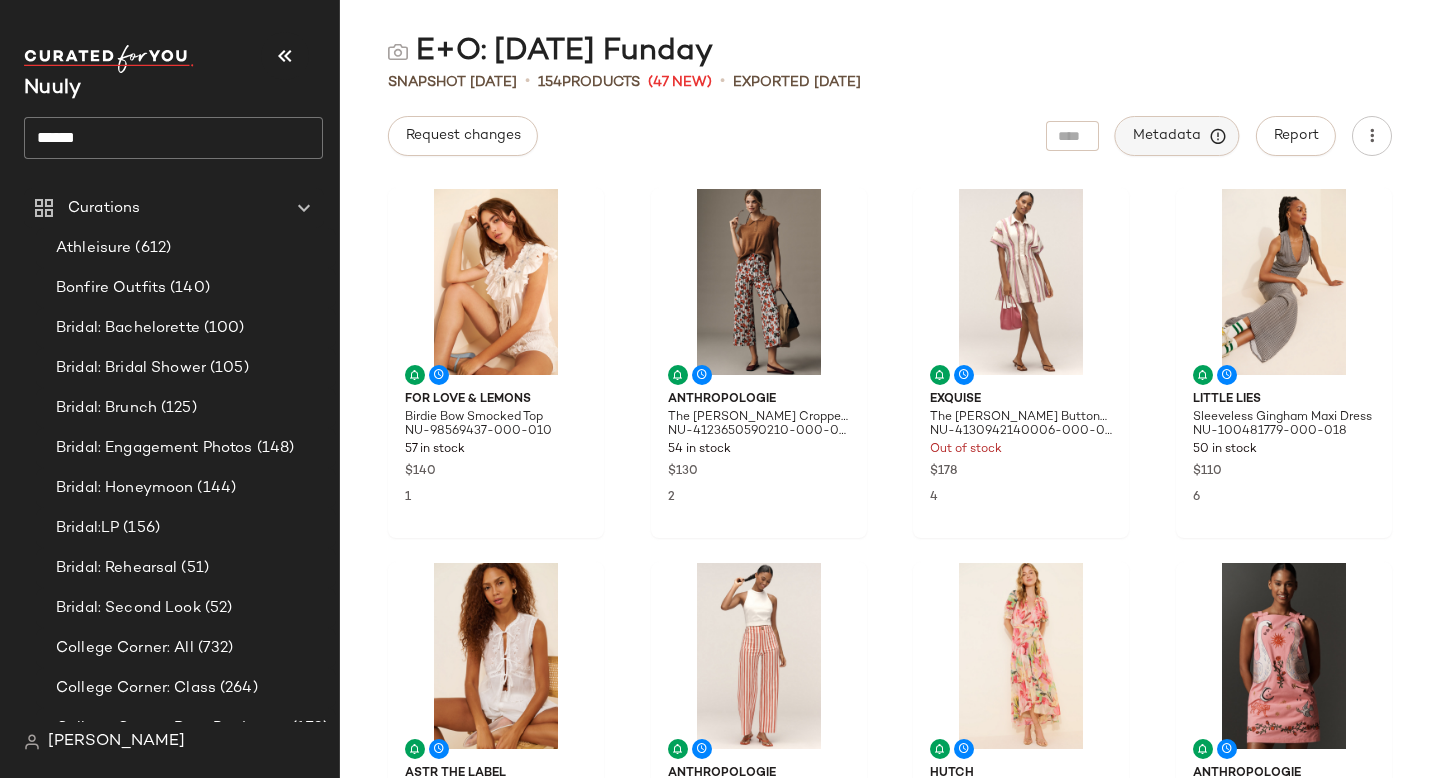click on "Metadata" 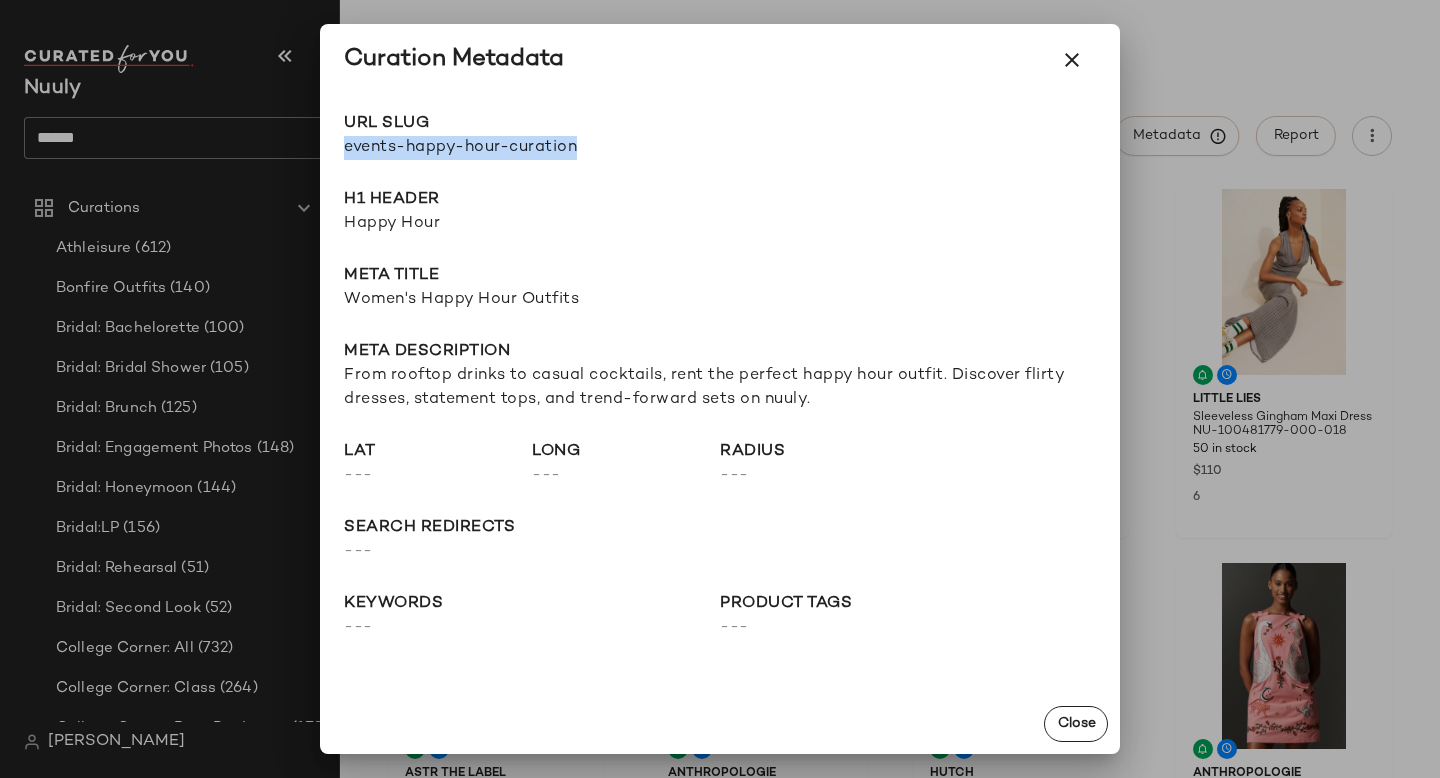drag, startPoint x: 346, startPoint y: 152, endPoint x: 603, endPoint y: 155, distance: 257.01752 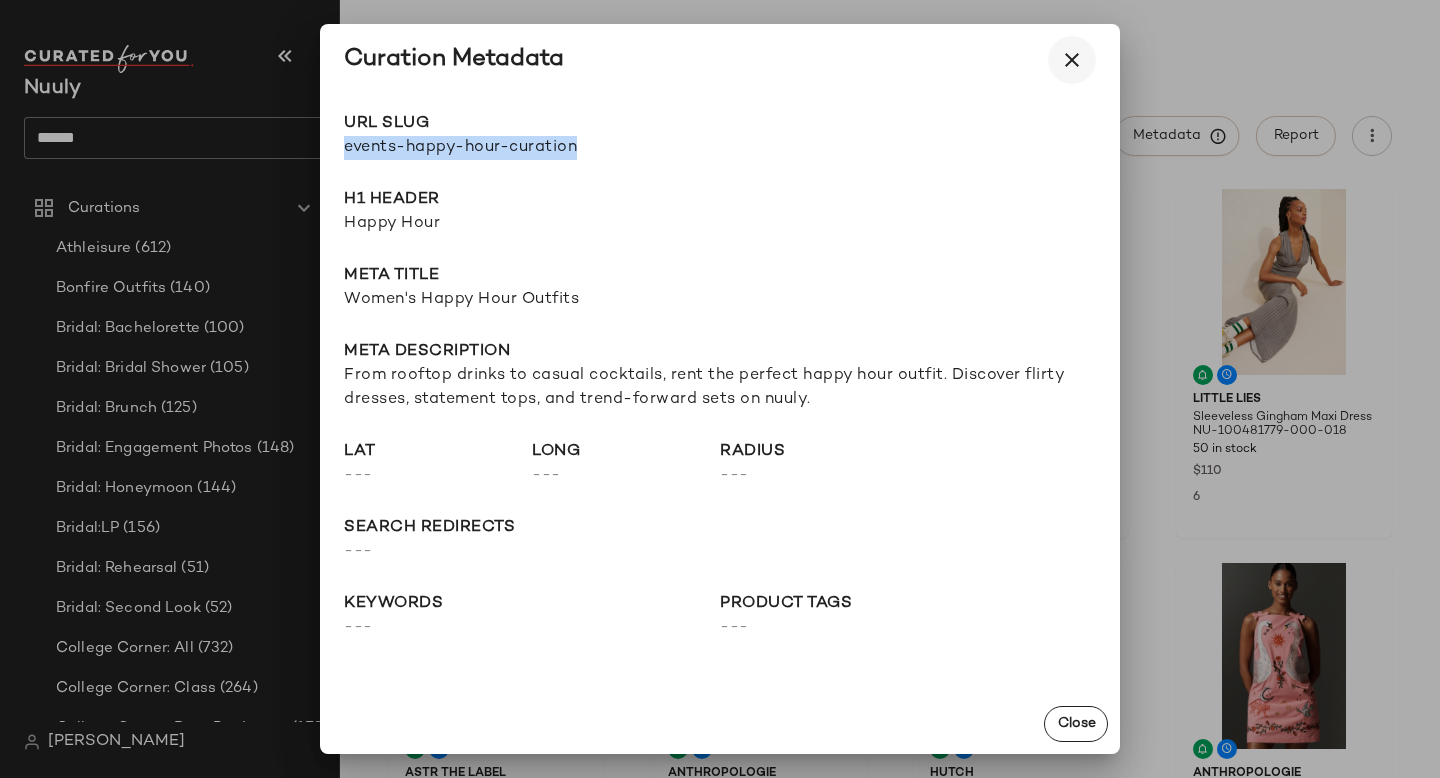 click at bounding box center (1072, 60) 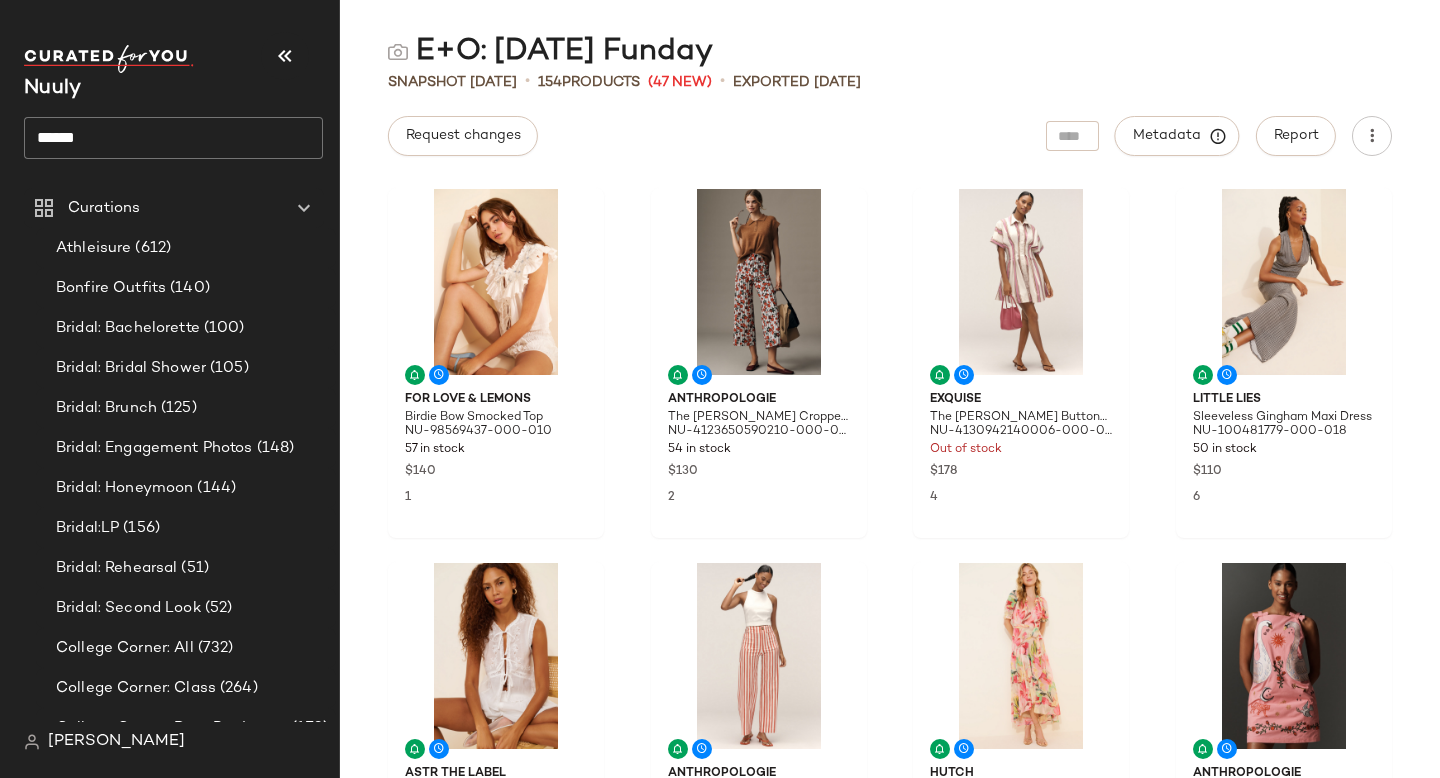 scroll, scrollTop: 227, scrollLeft: 0, axis: vertical 